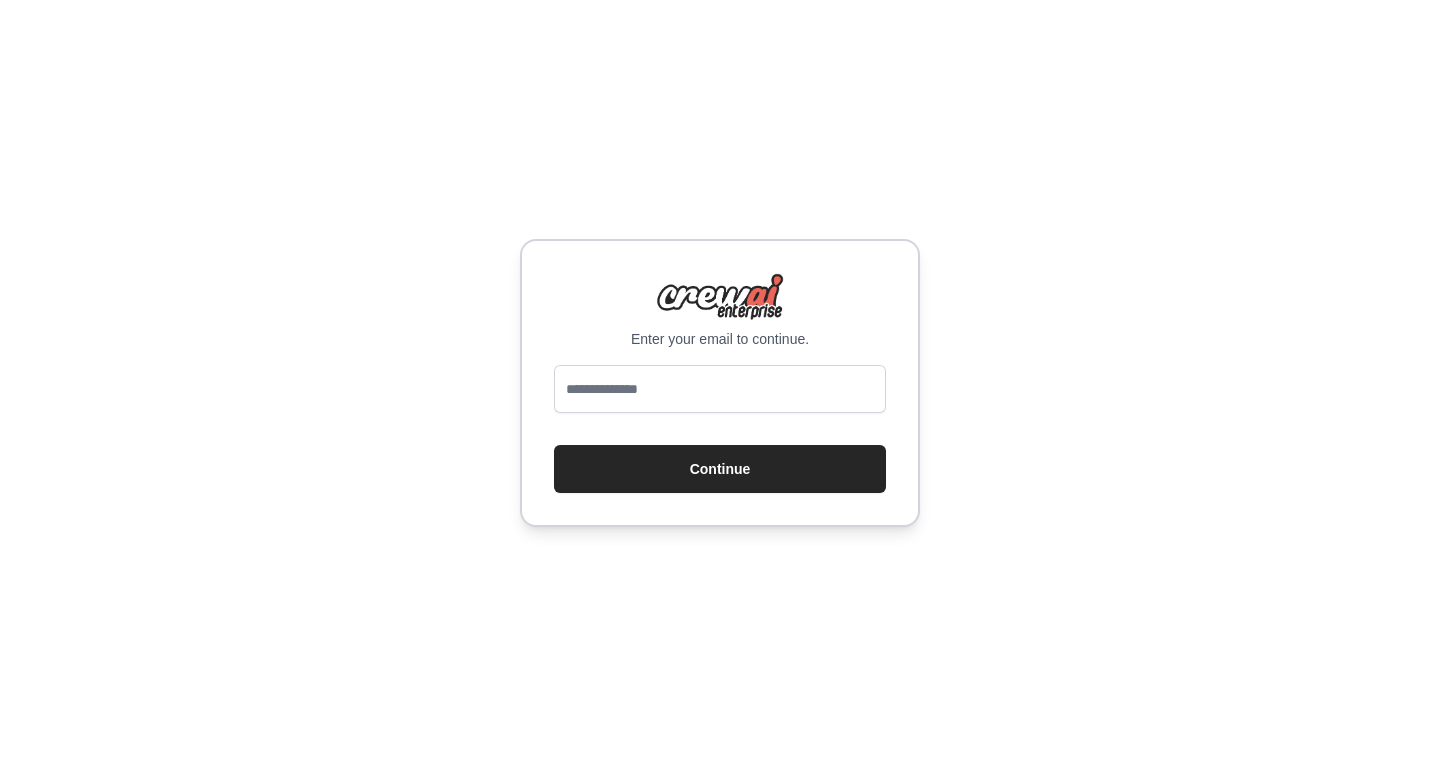 scroll, scrollTop: 0, scrollLeft: 0, axis: both 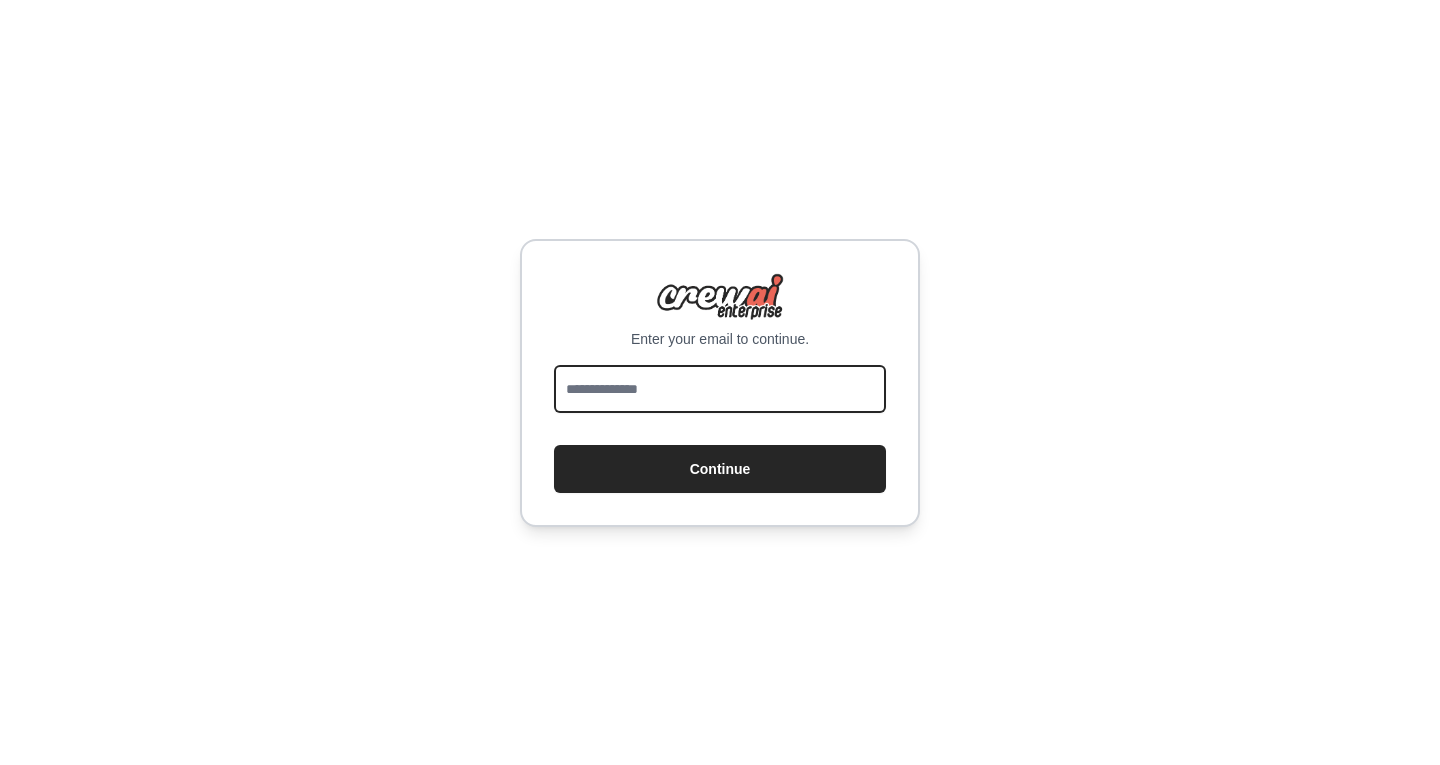 click at bounding box center [720, 389] 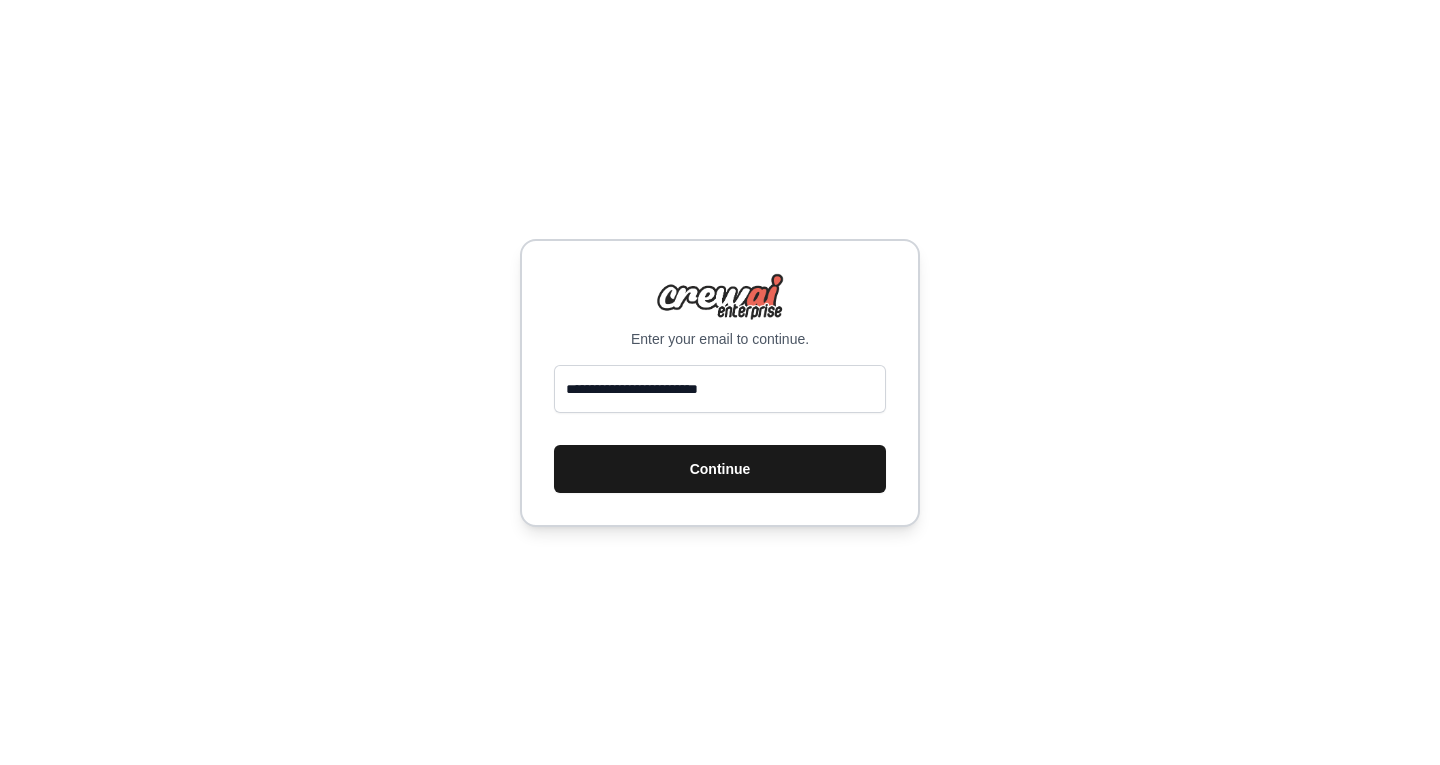 click on "Continue" at bounding box center (720, 469) 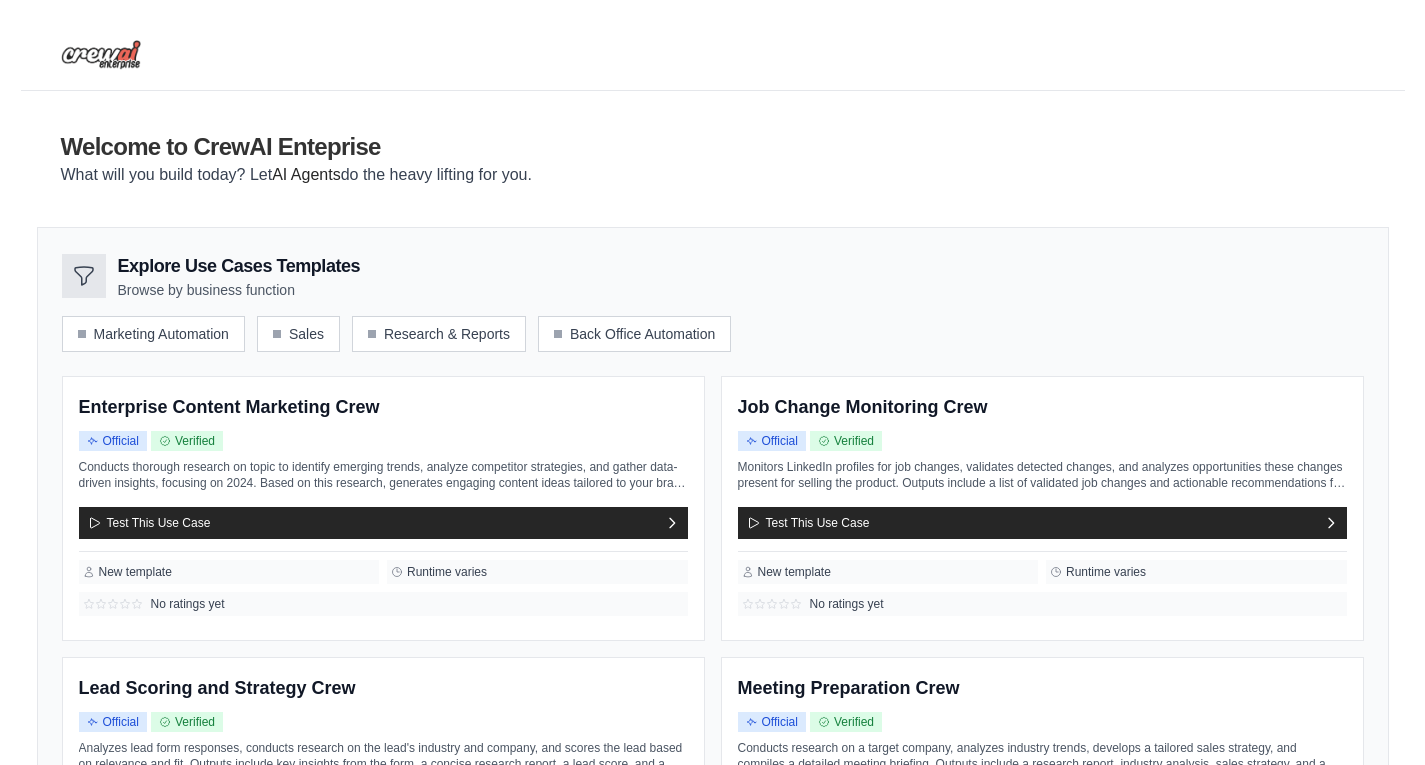 scroll, scrollTop: 0, scrollLeft: 0, axis: both 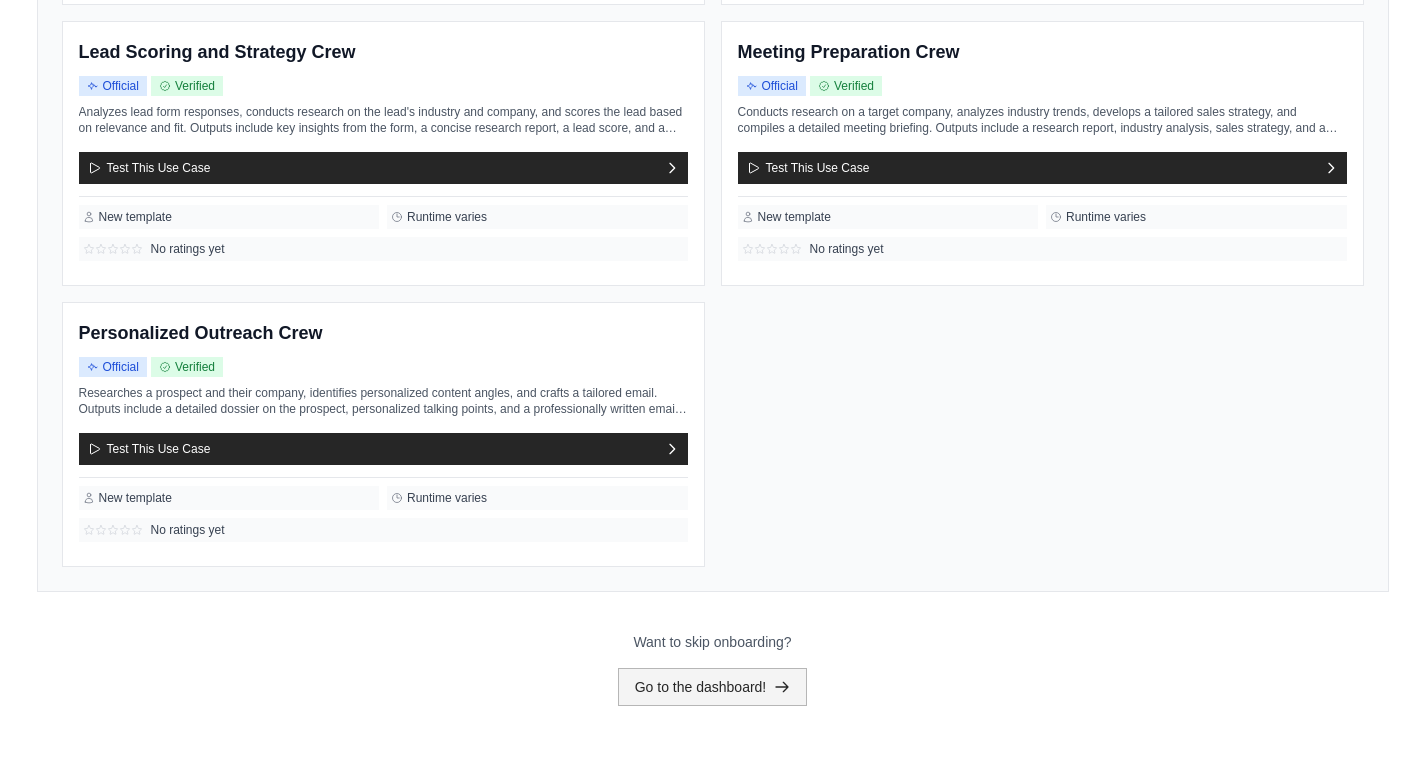 click on "Go to the dashboard!" at bounding box center (713, 687) 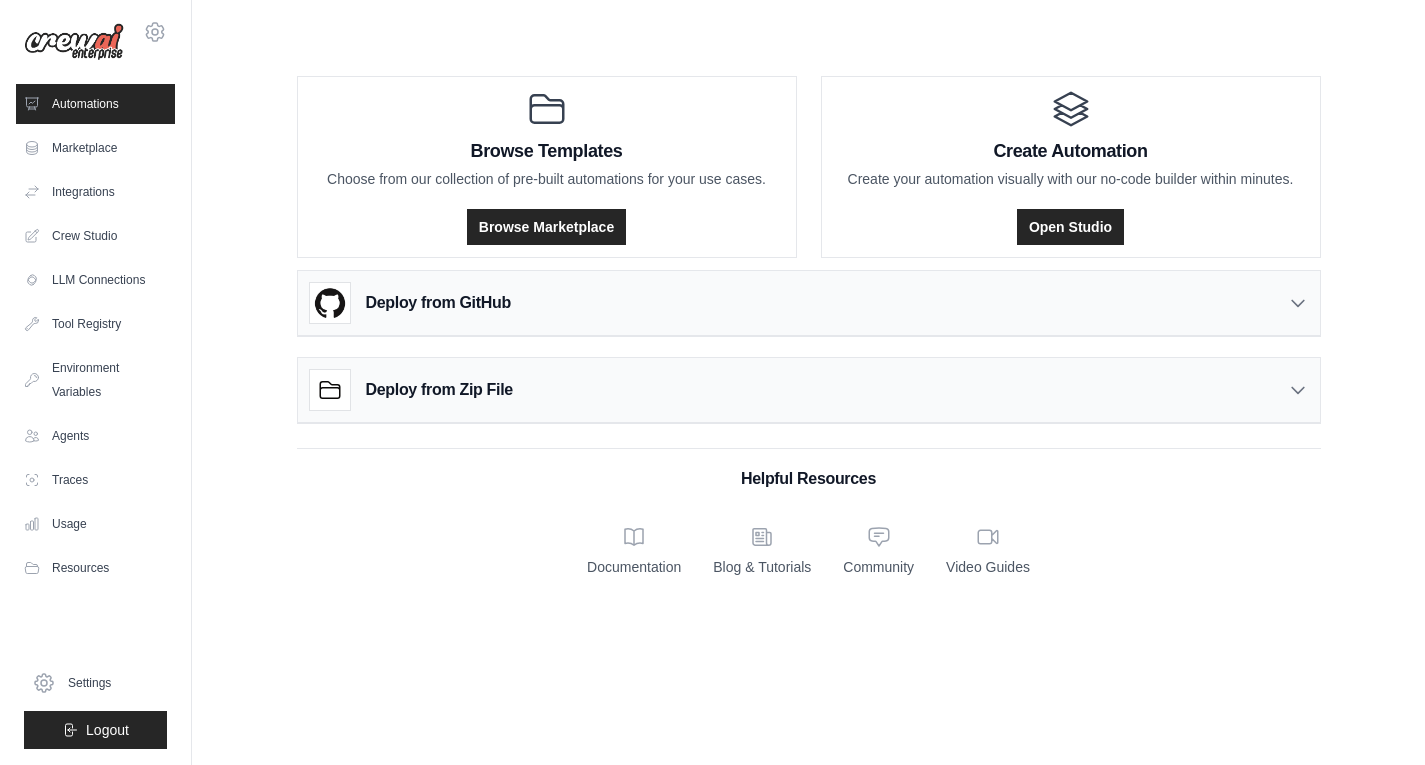 scroll, scrollTop: 0, scrollLeft: 0, axis: both 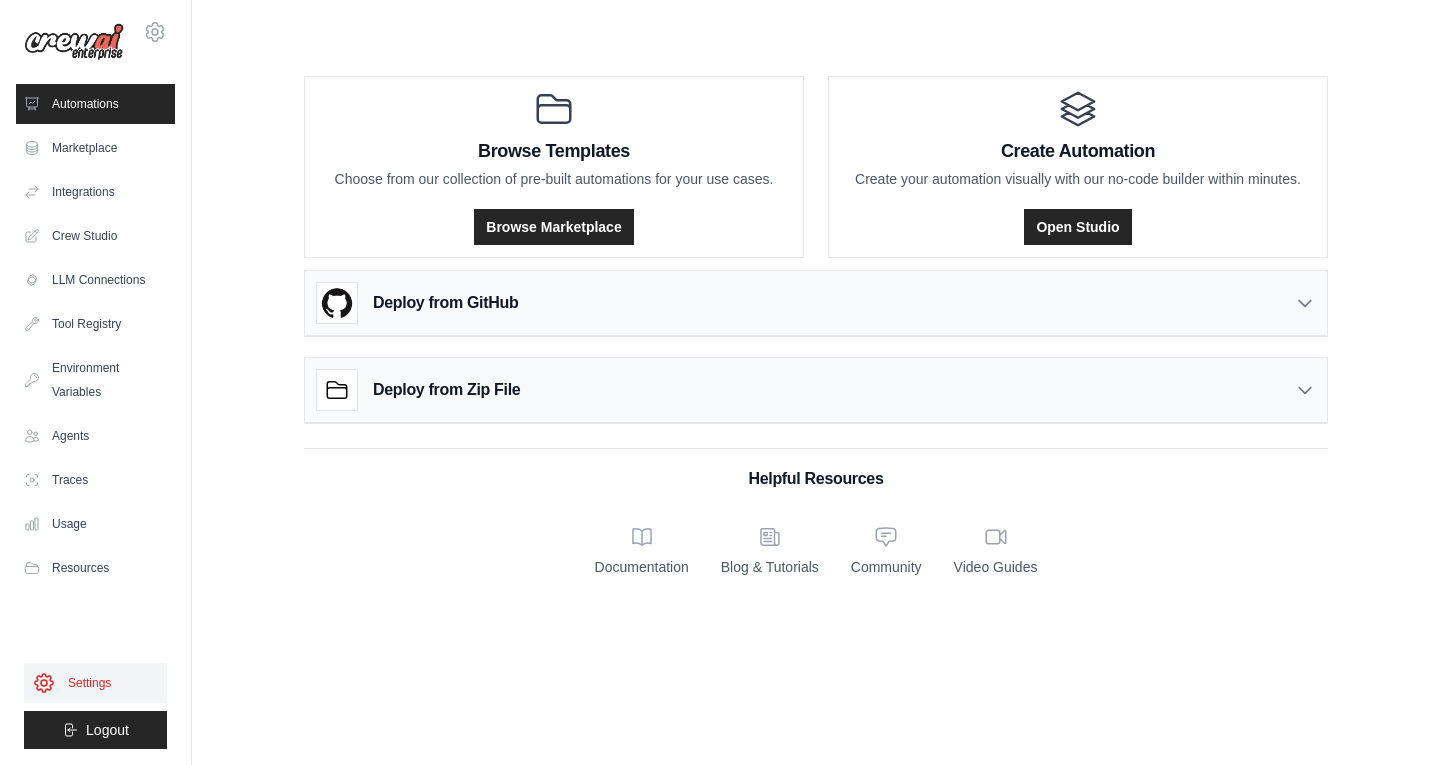 click on "Settings" at bounding box center (95, 683) 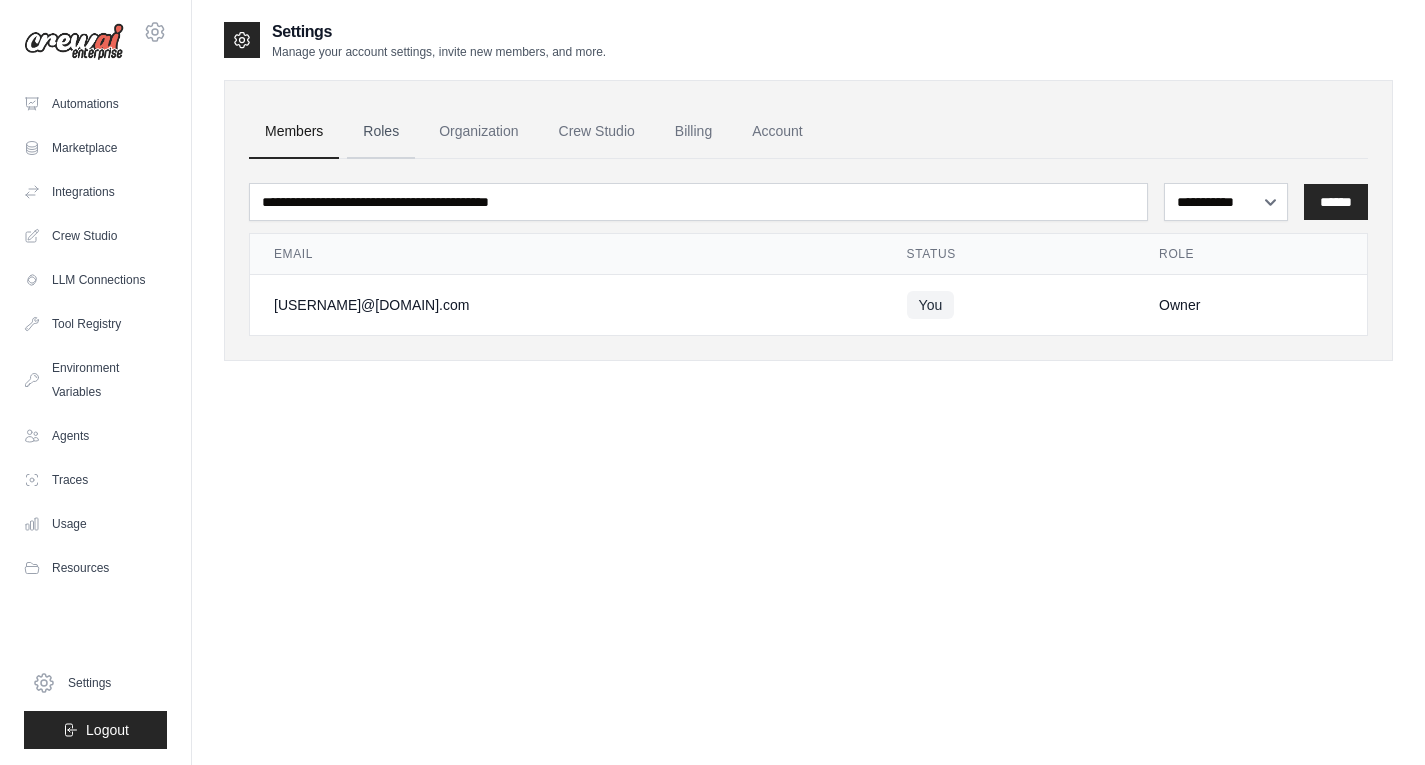 click on "Roles" at bounding box center [381, 132] 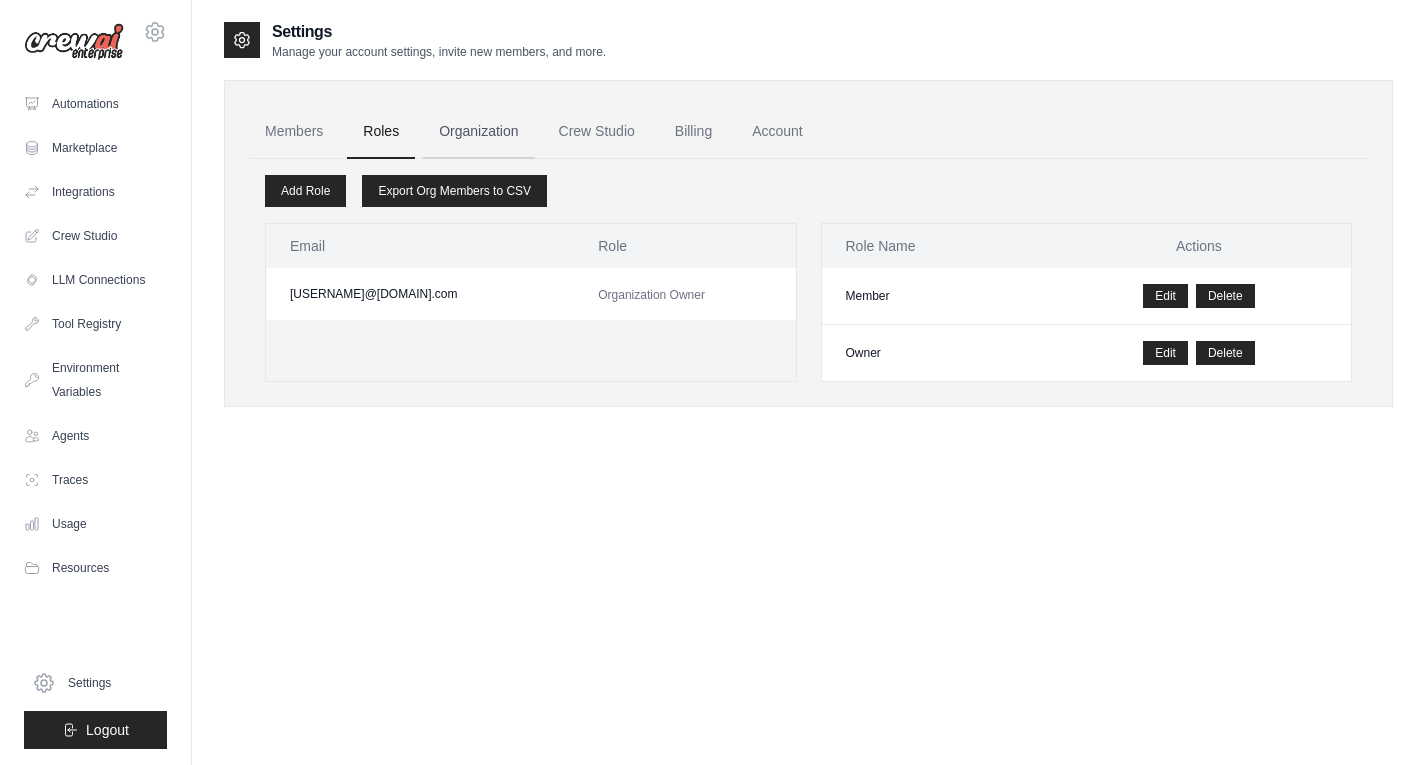 click on "Organization" at bounding box center [478, 132] 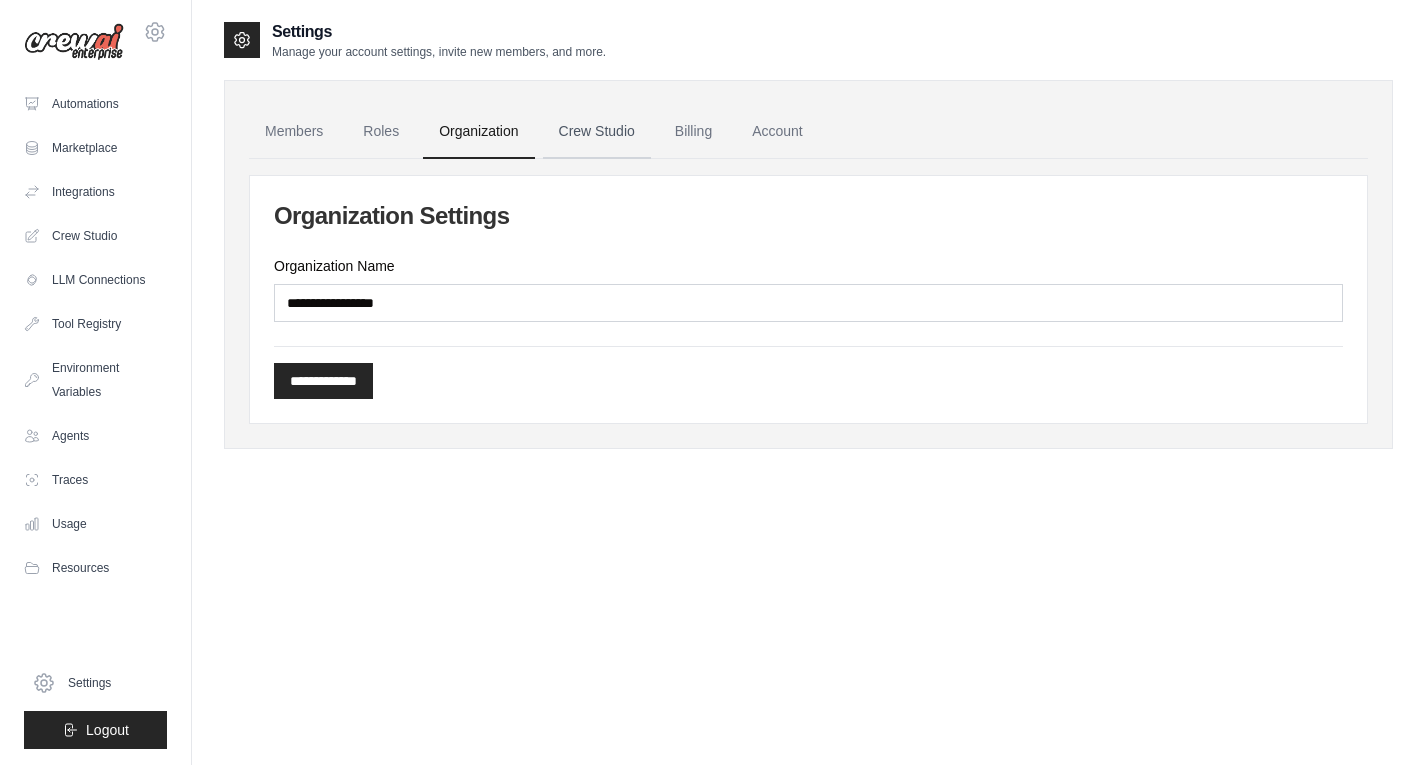click on "Crew Studio" at bounding box center (597, 132) 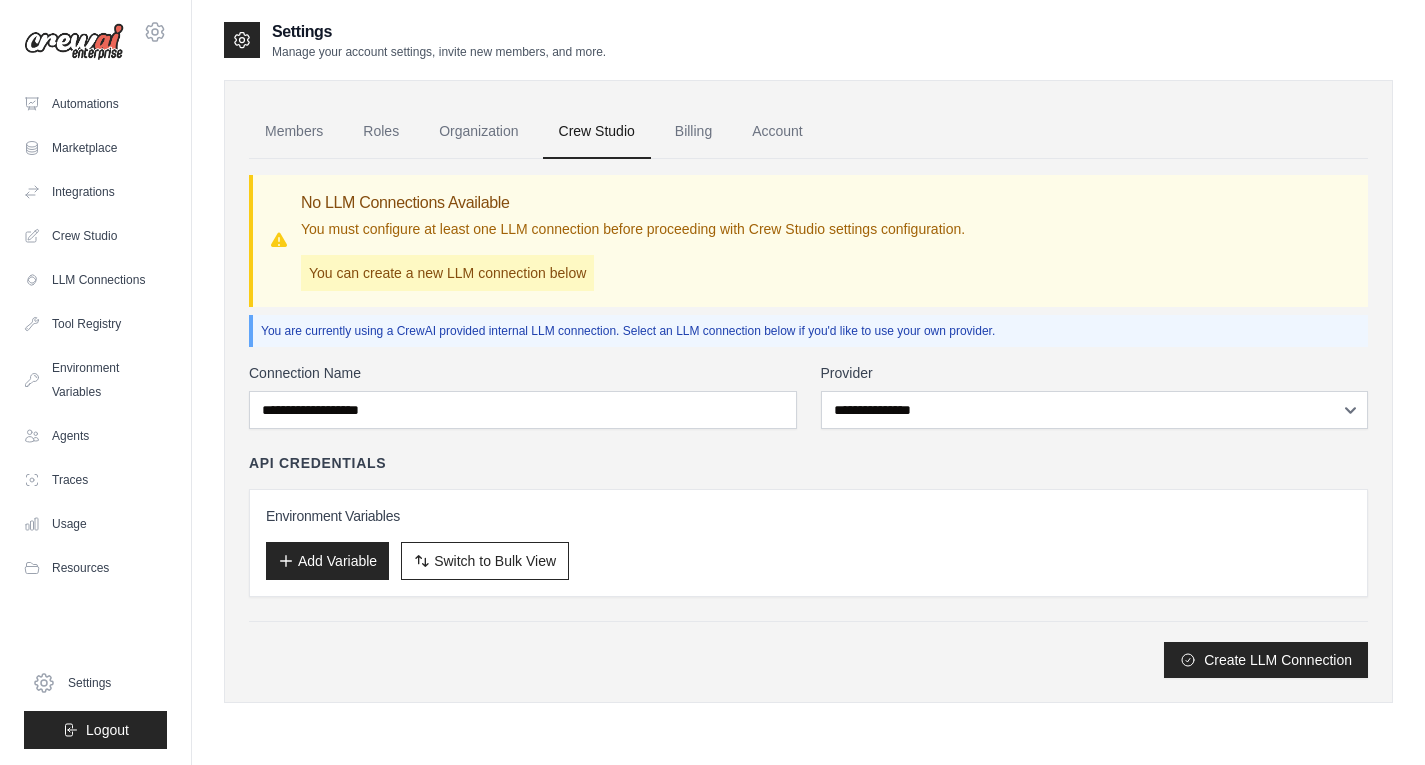 scroll, scrollTop: 0, scrollLeft: 0, axis: both 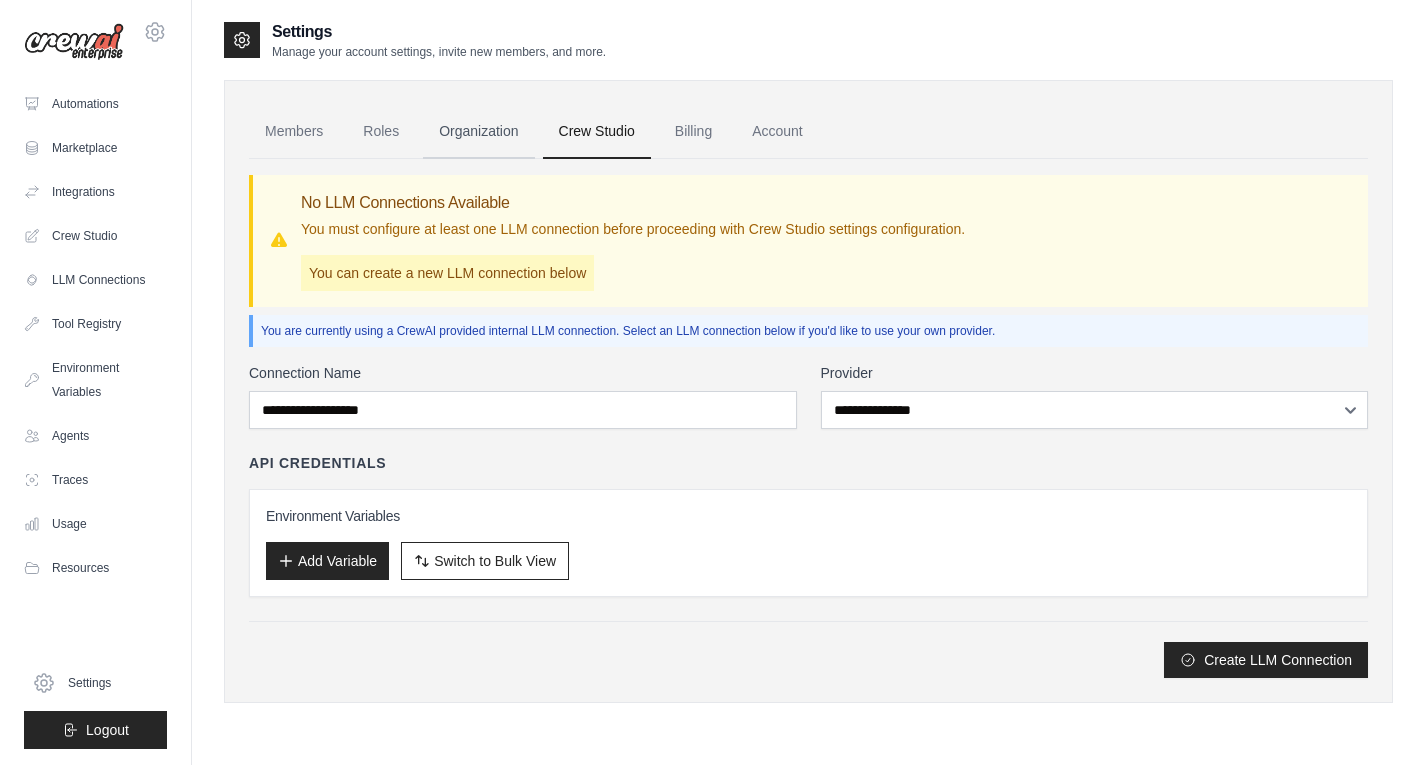 click on "Organization" at bounding box center [478, 132] 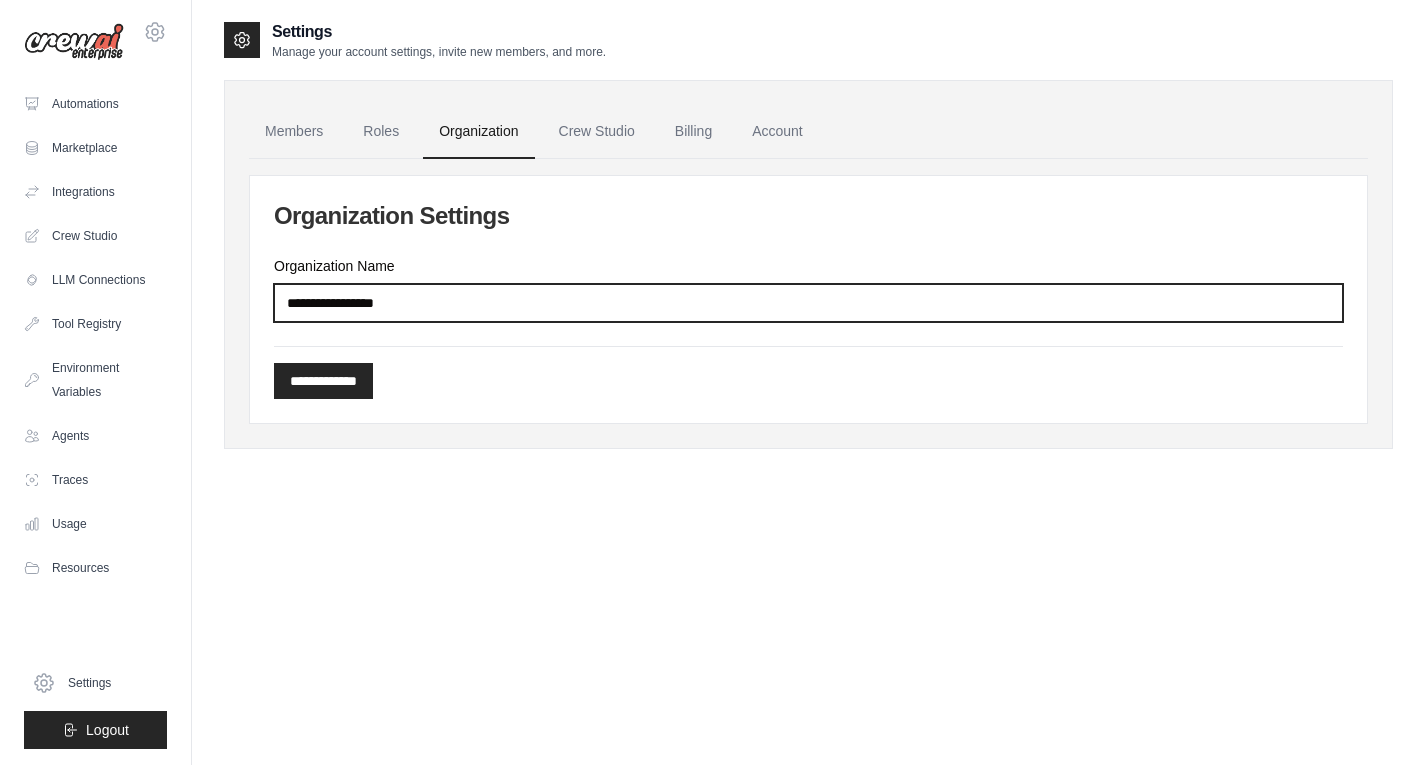 click on "Organization Name" at bounding box center (808, 303) 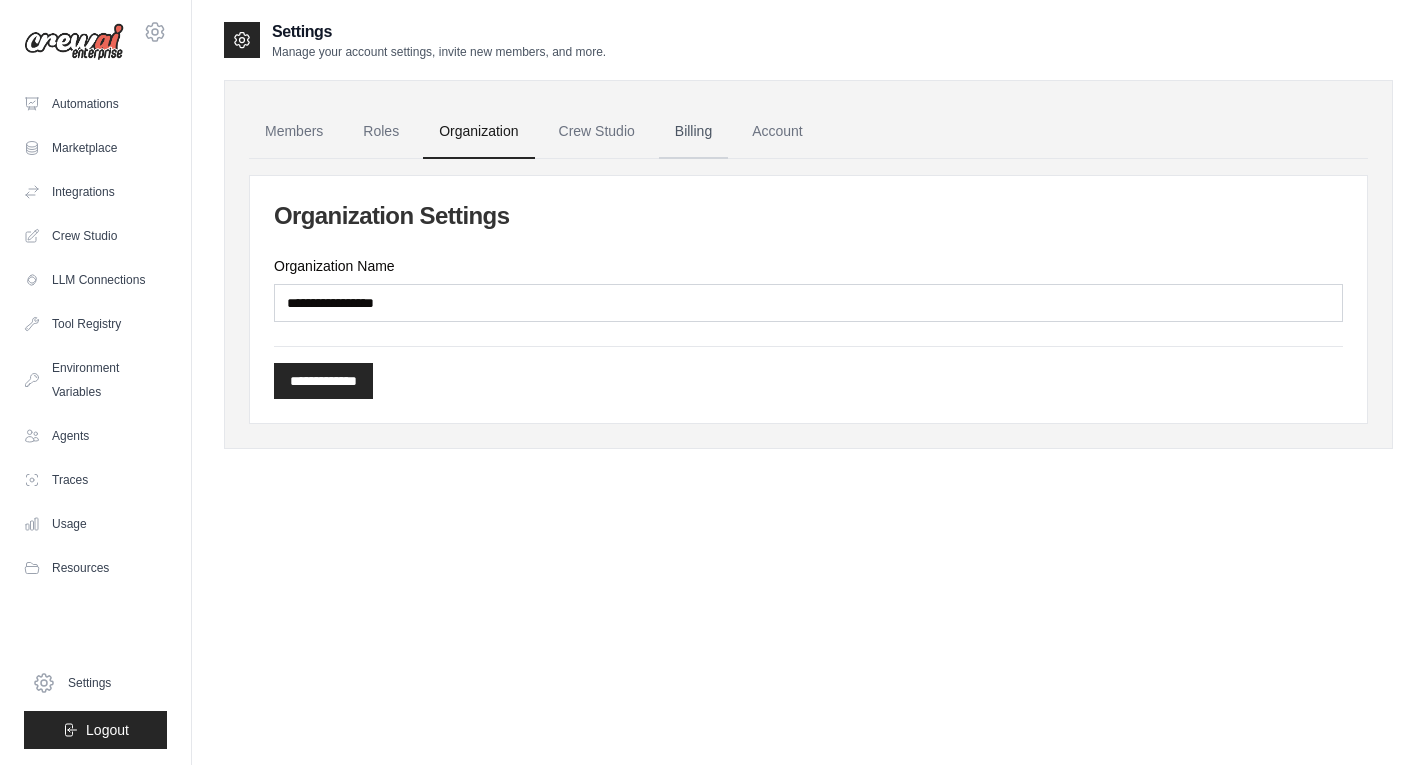 click on "Billing" at bounding box center (693, 132) 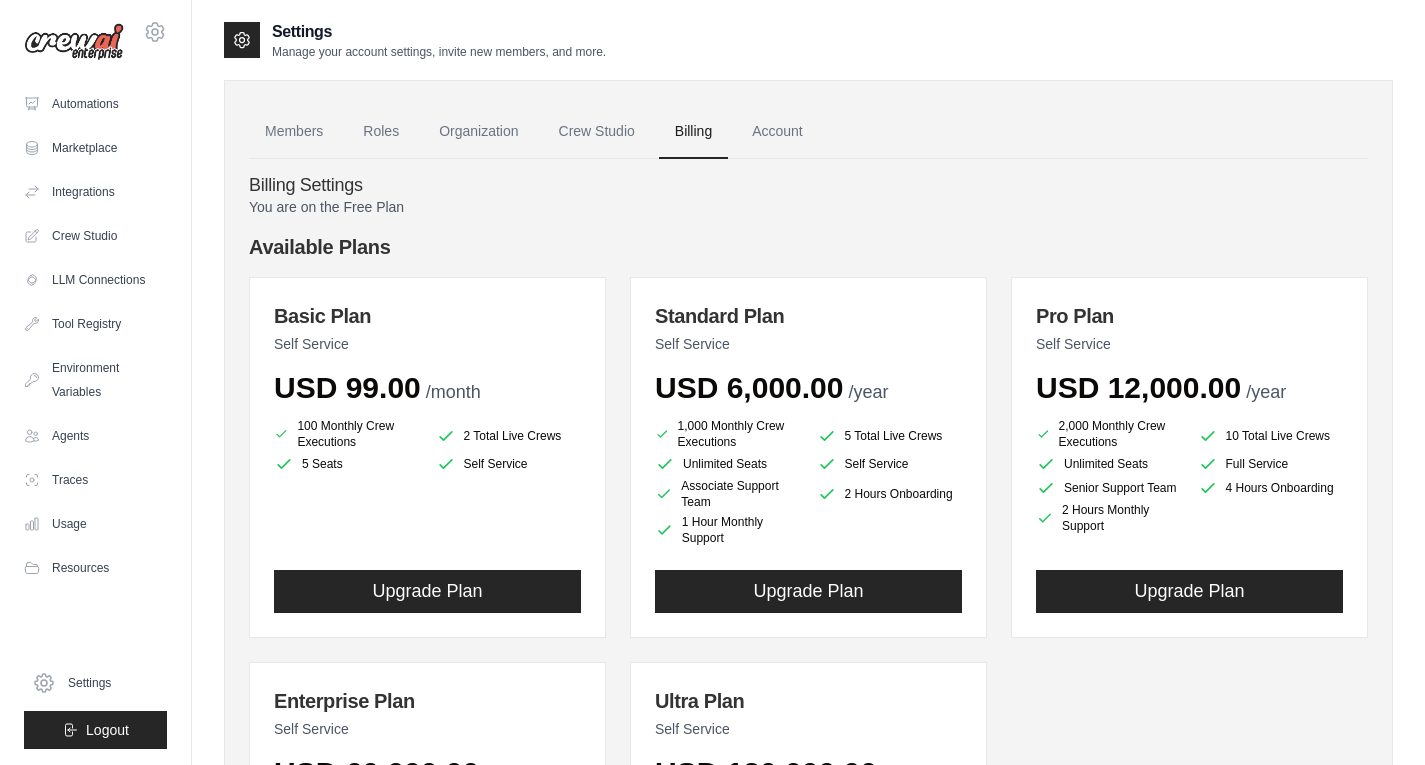 scroll, scrollTop: 0, scrollLeft: 0, axis: both 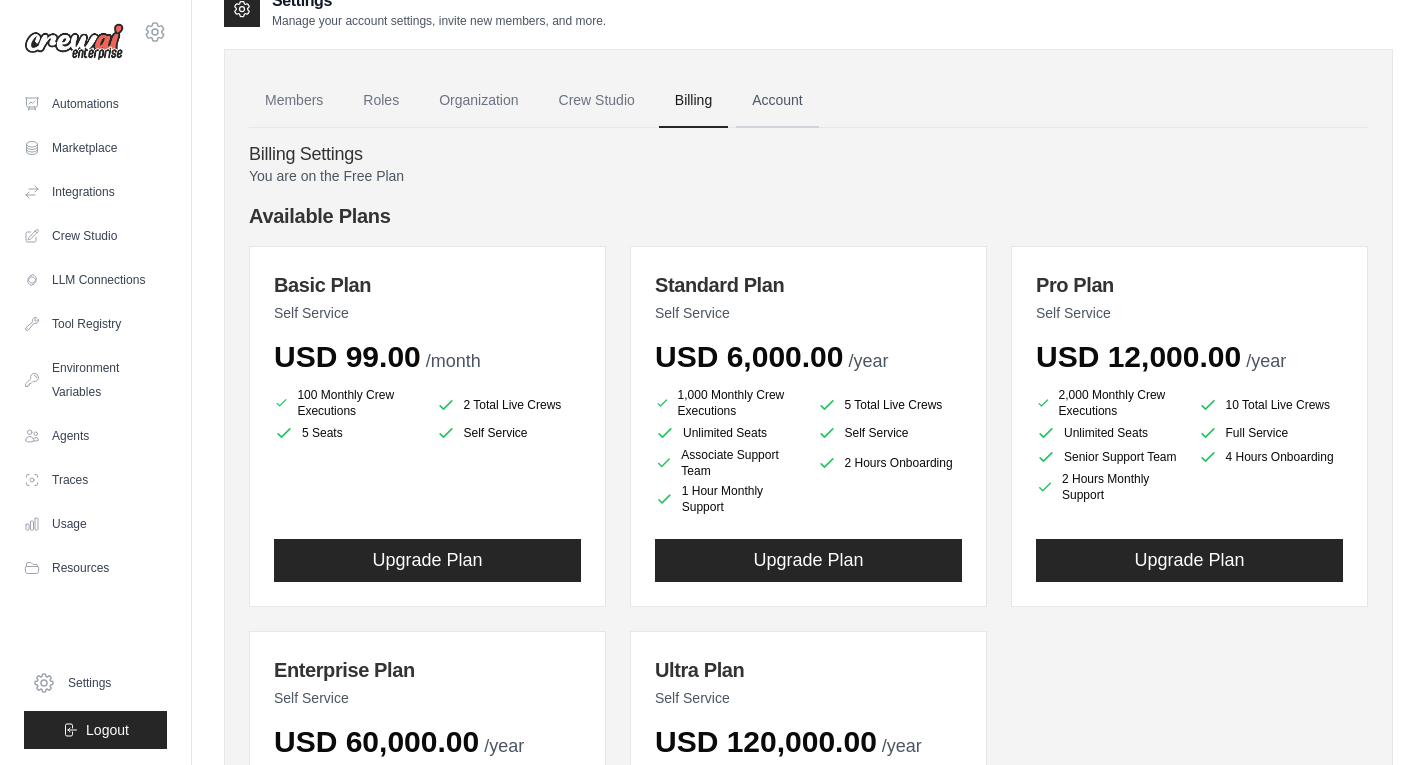 click on "Account" at bounding box center (777, 101) 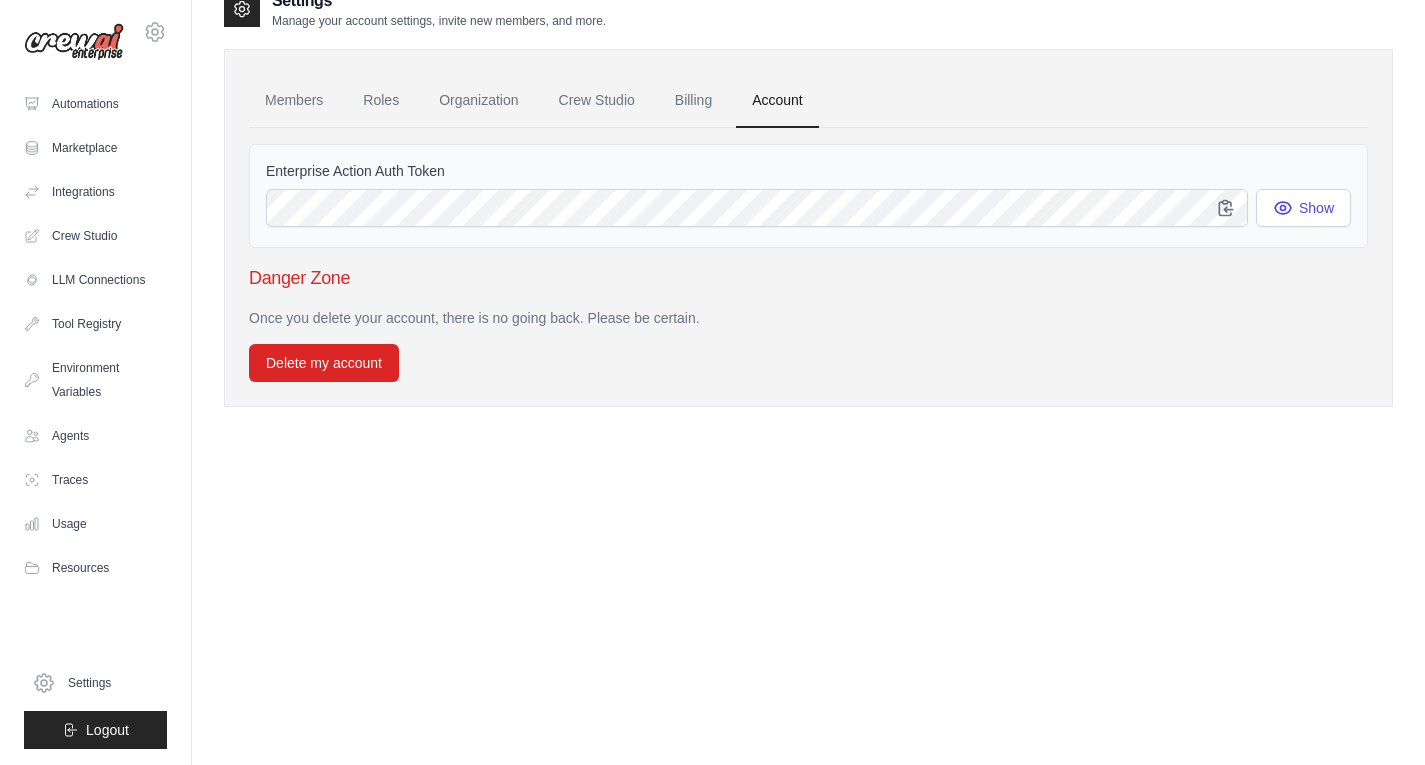 scroll, scrollTop: 0, scrollLeft: 0, axis: both 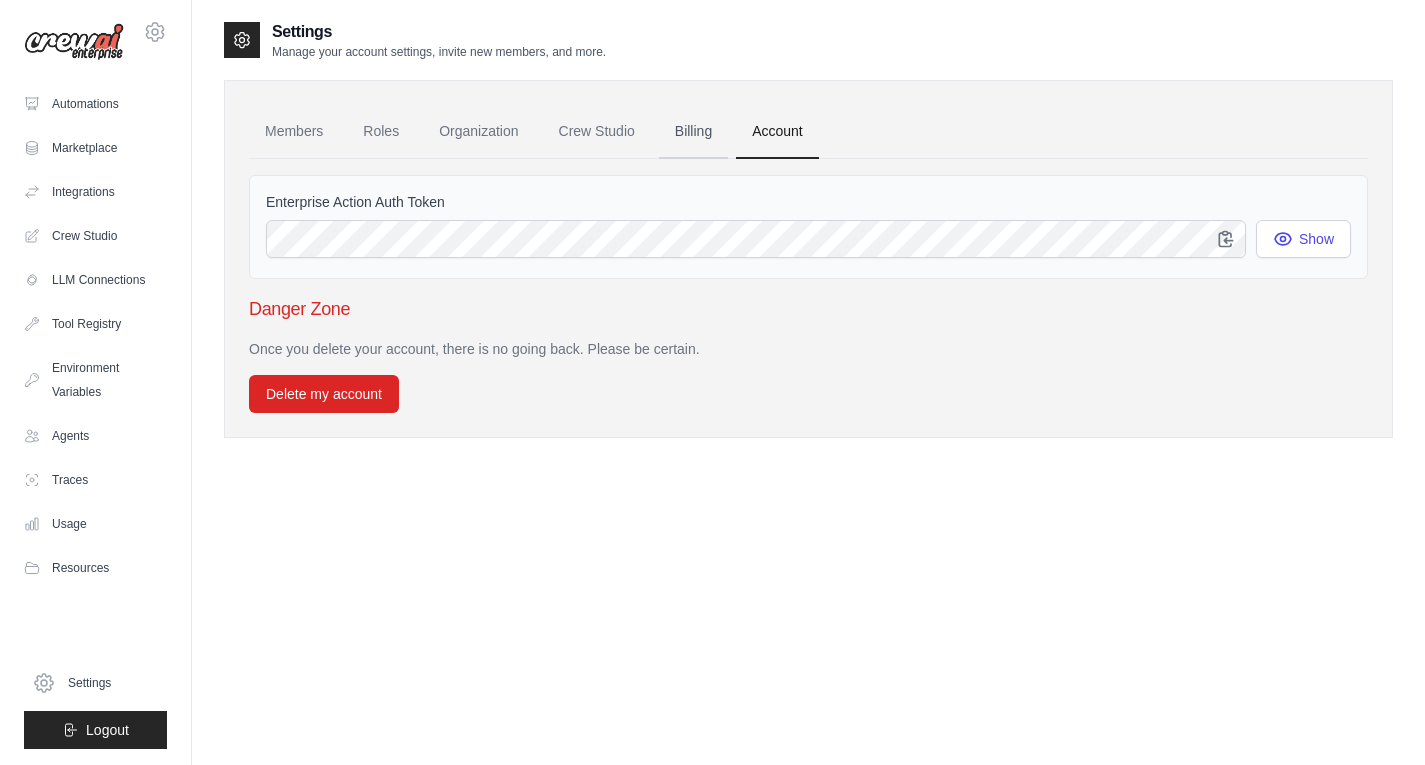 click on "Billing" at bounding box center (693, 132) 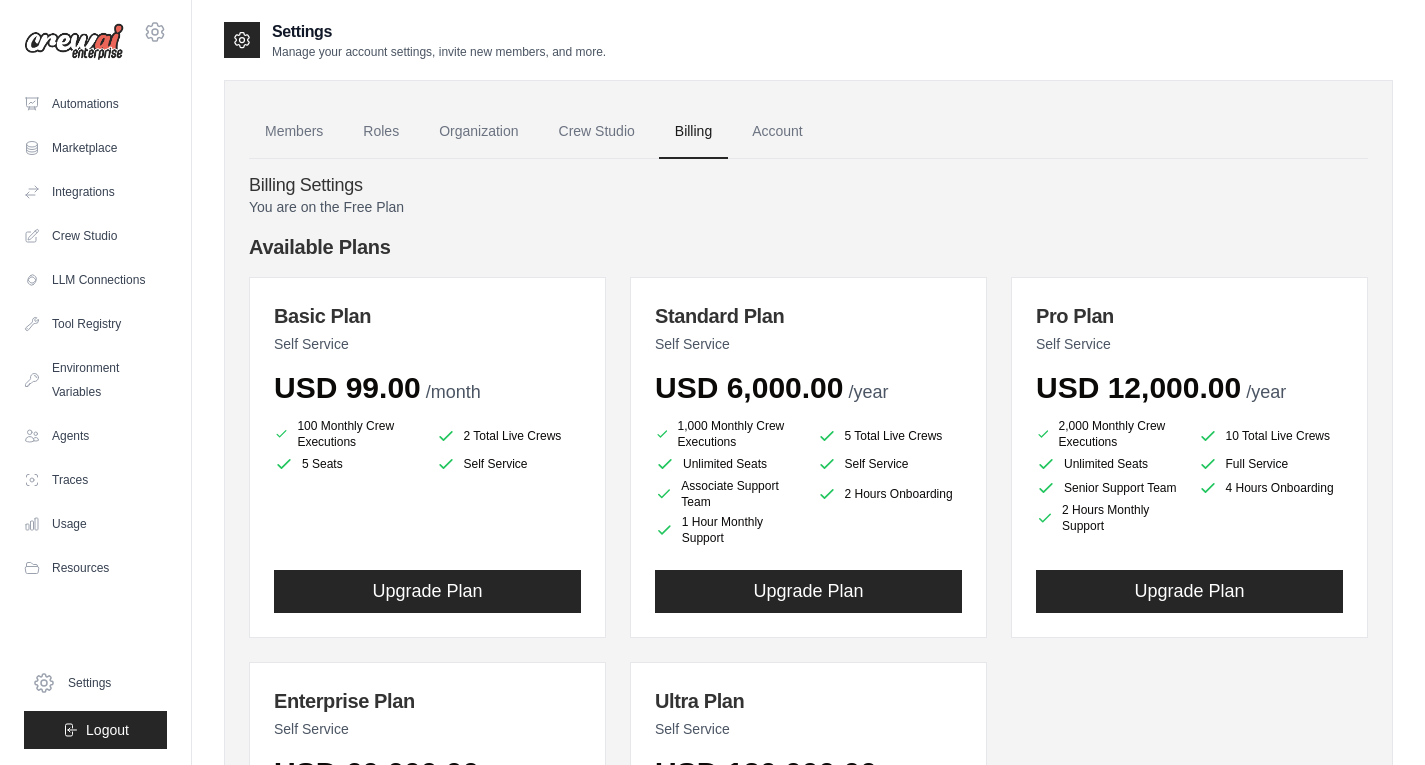 scroll, scrollTop: 0, scrollLeft: 0, axis: both 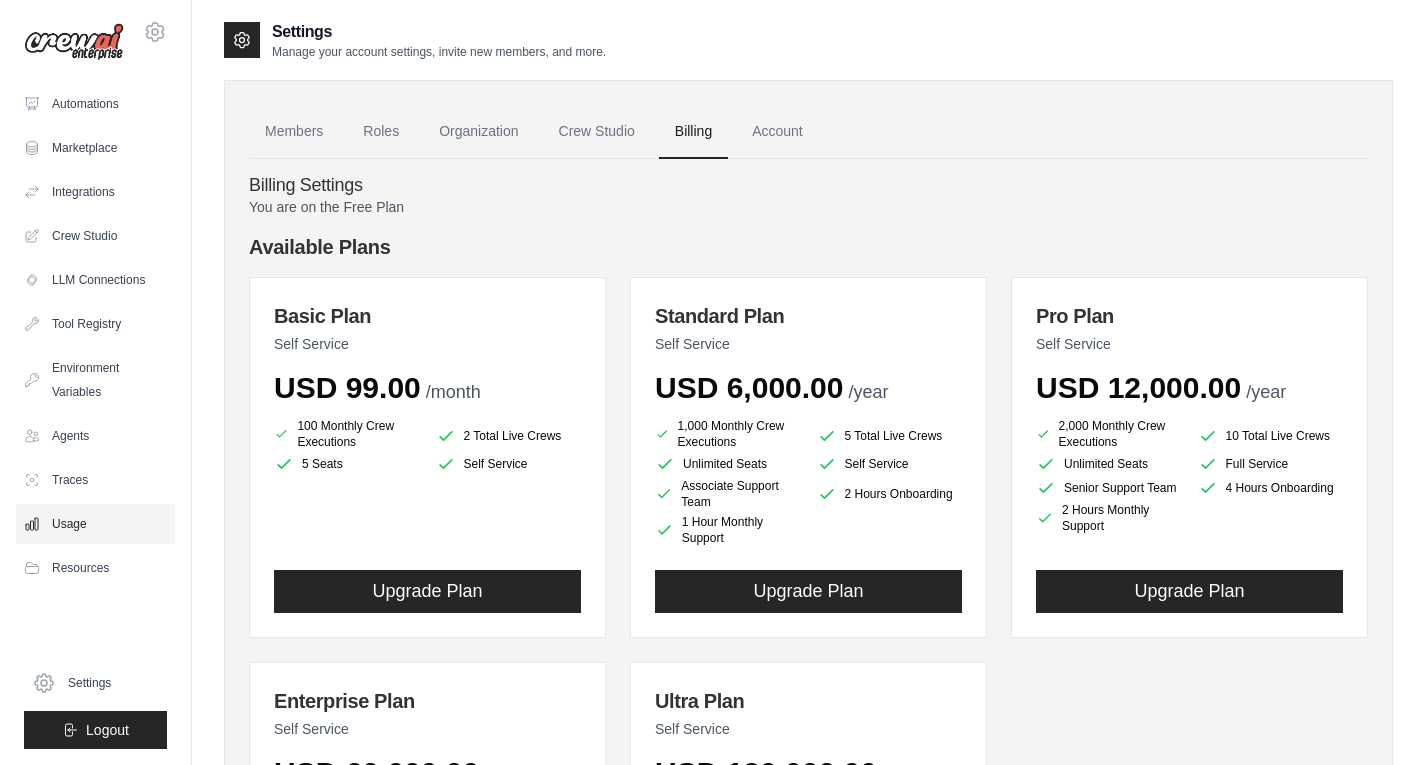 click on "Usage" at bounding box center (95, 524) 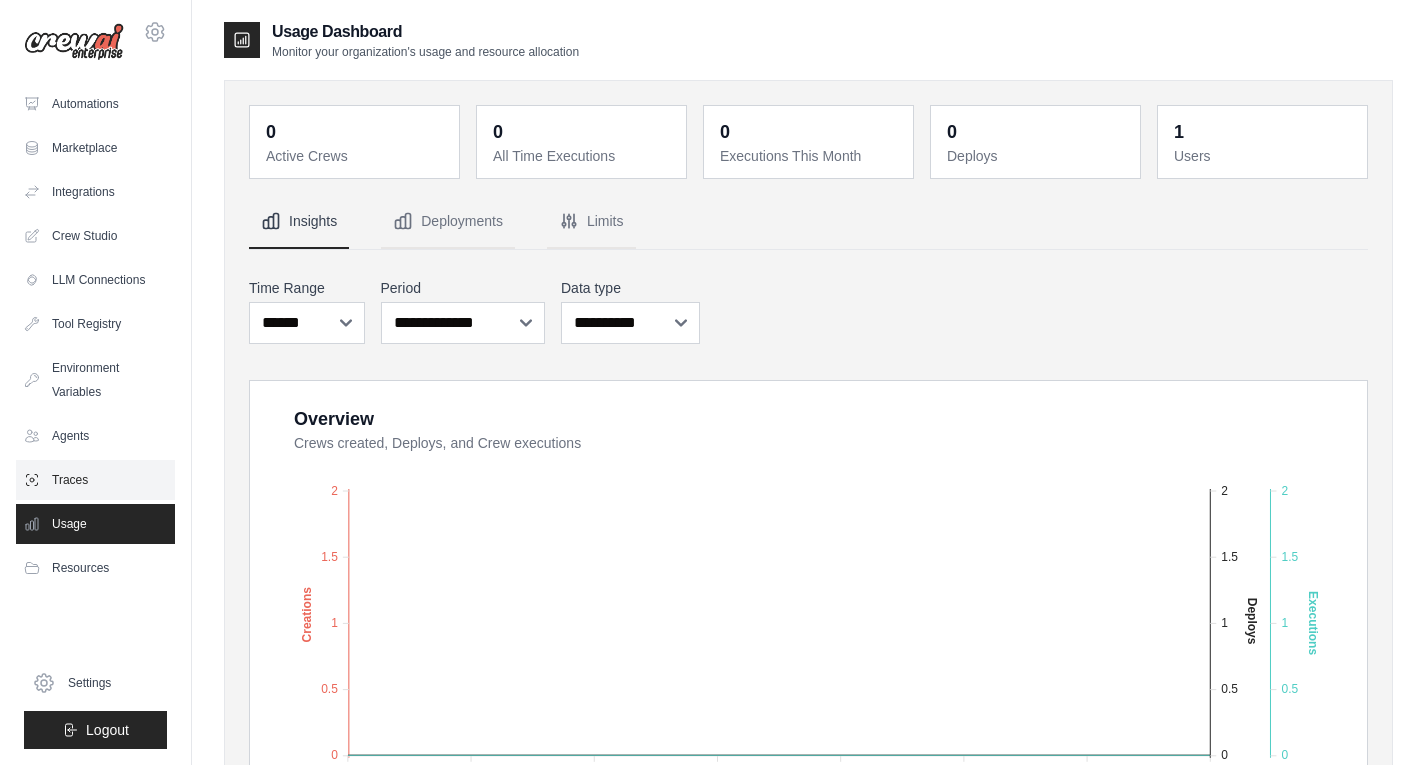 click on "Traces" at bounding box center (95, 480) 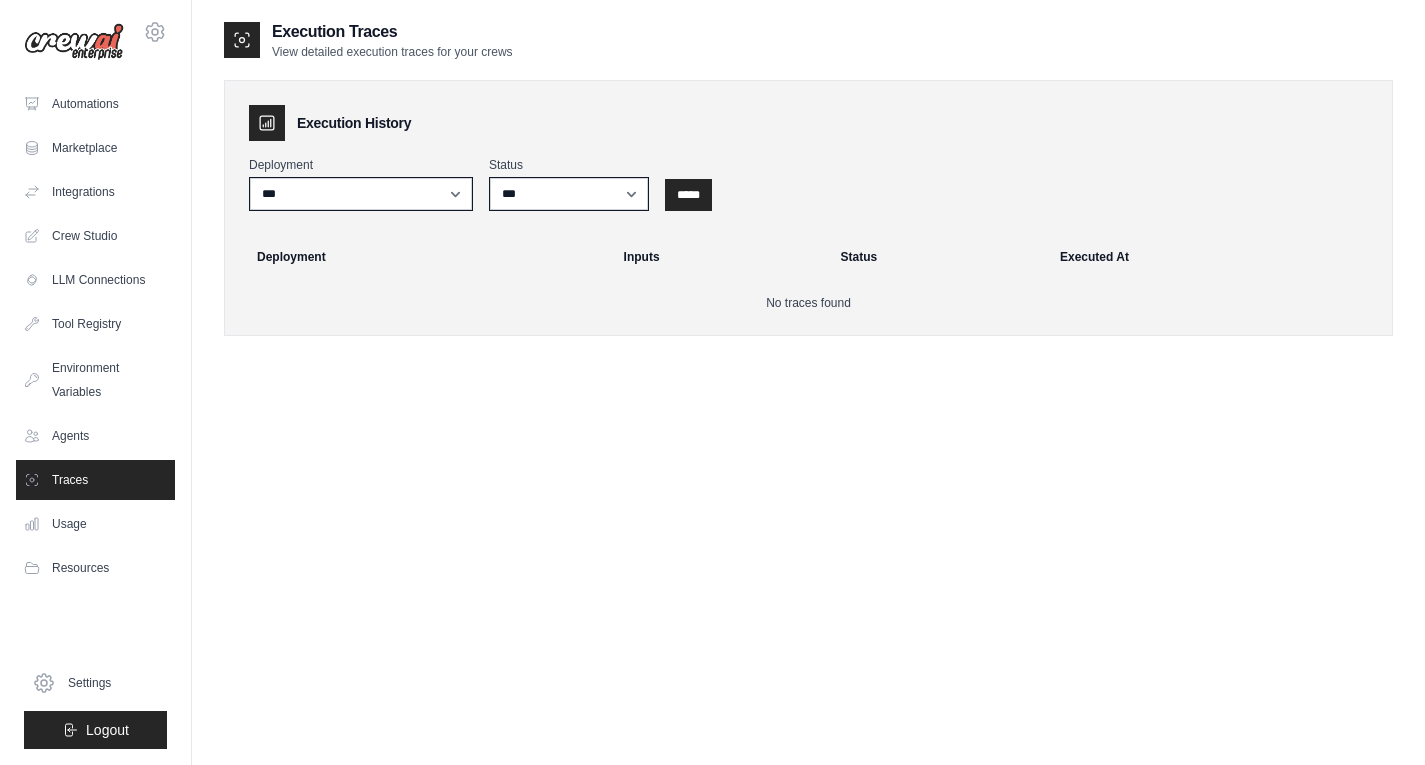 scroll, scrollTop: 40, scrollLeft: 0, axis: vertical 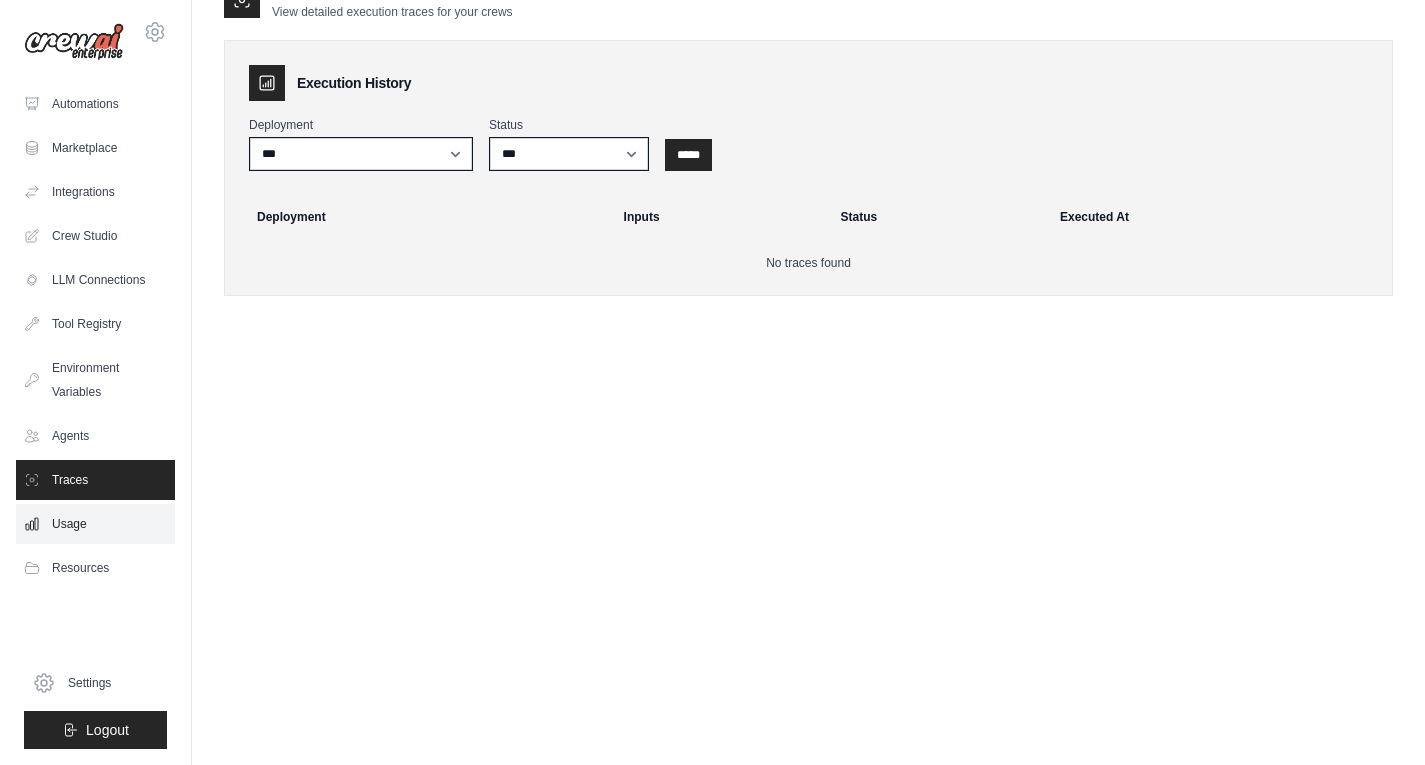 click on "Usage" at bounding box center [95, 524] 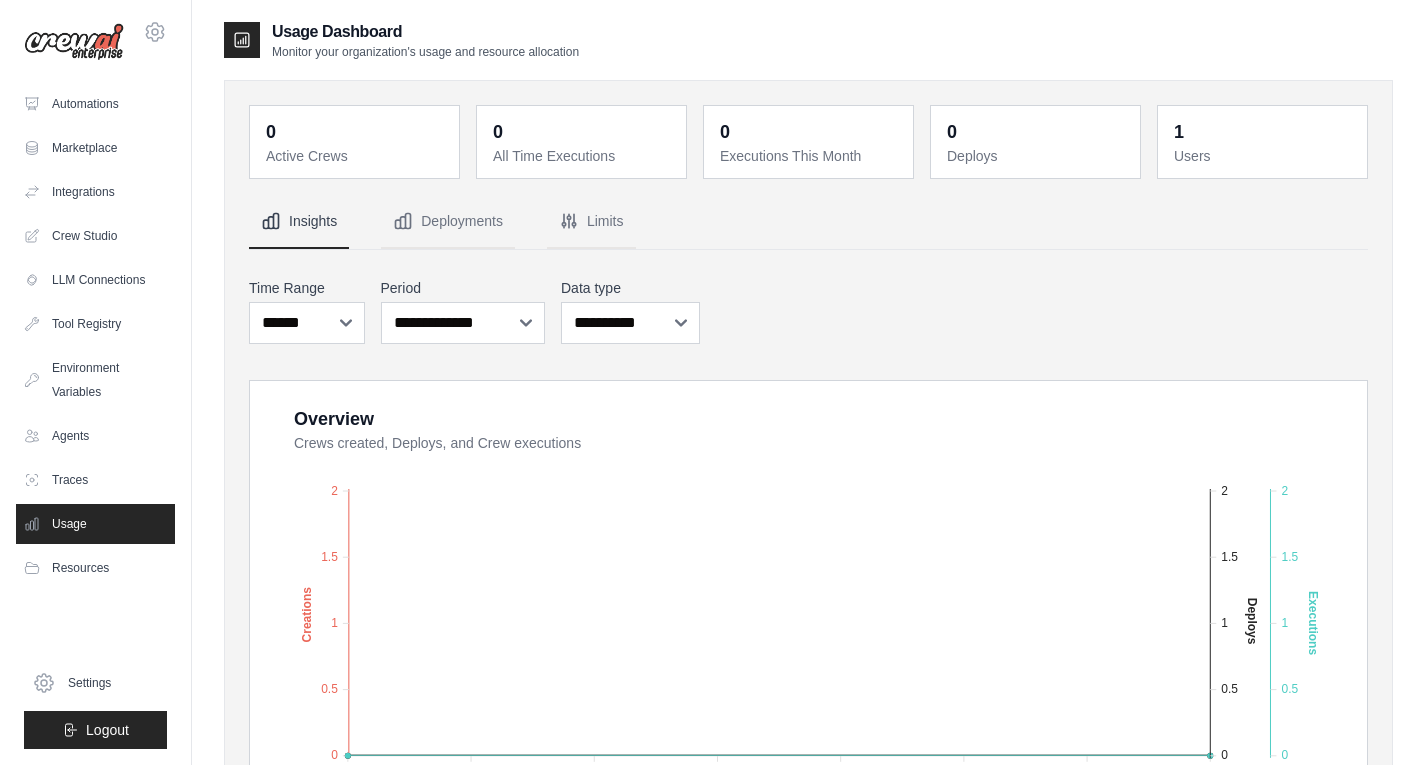 scroll, scrollTop: 40, scrollLeft: 0, axis: vertical 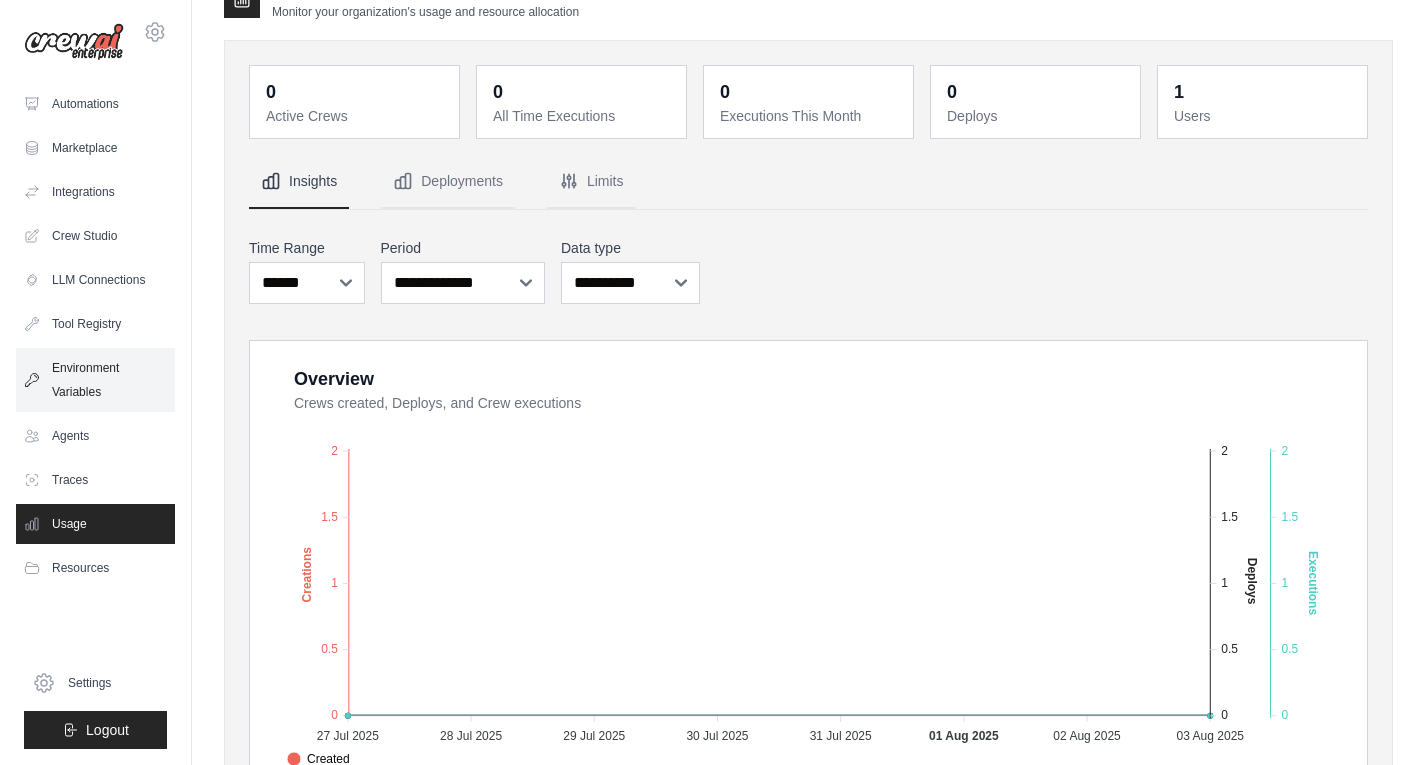 click on "Environment Variables" at bounding box center (95, 380) 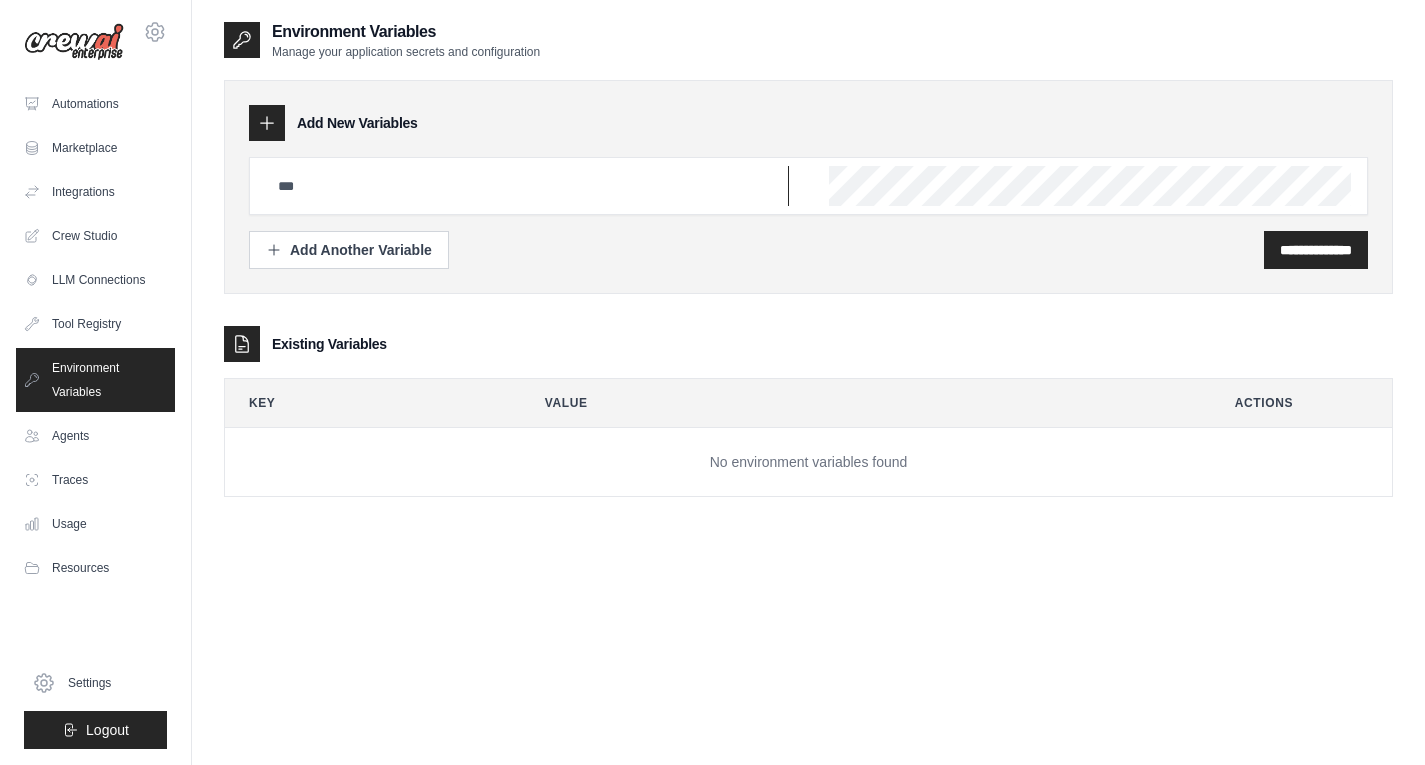 click at bounding box center [527, 186] 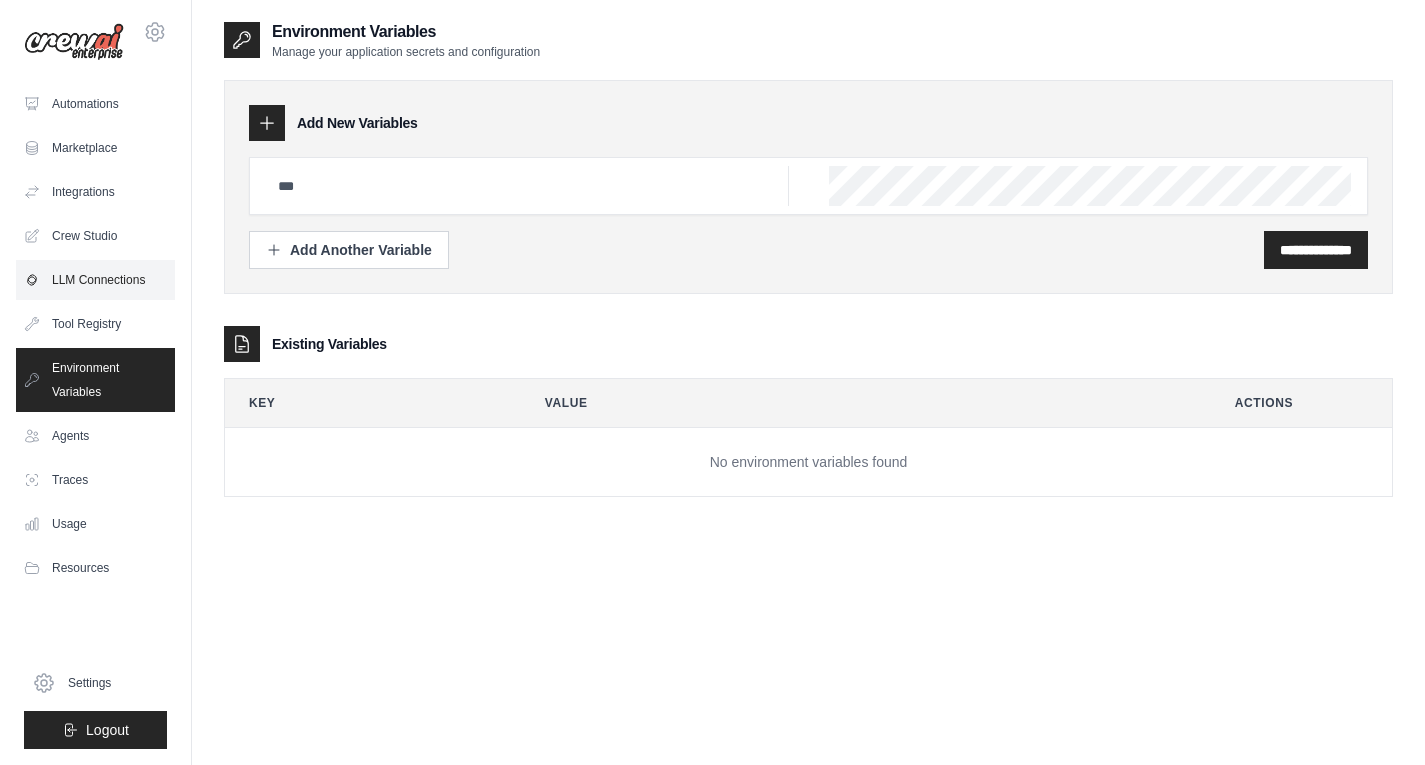 click on "LLM Connections" at bounding box center [95, 280] 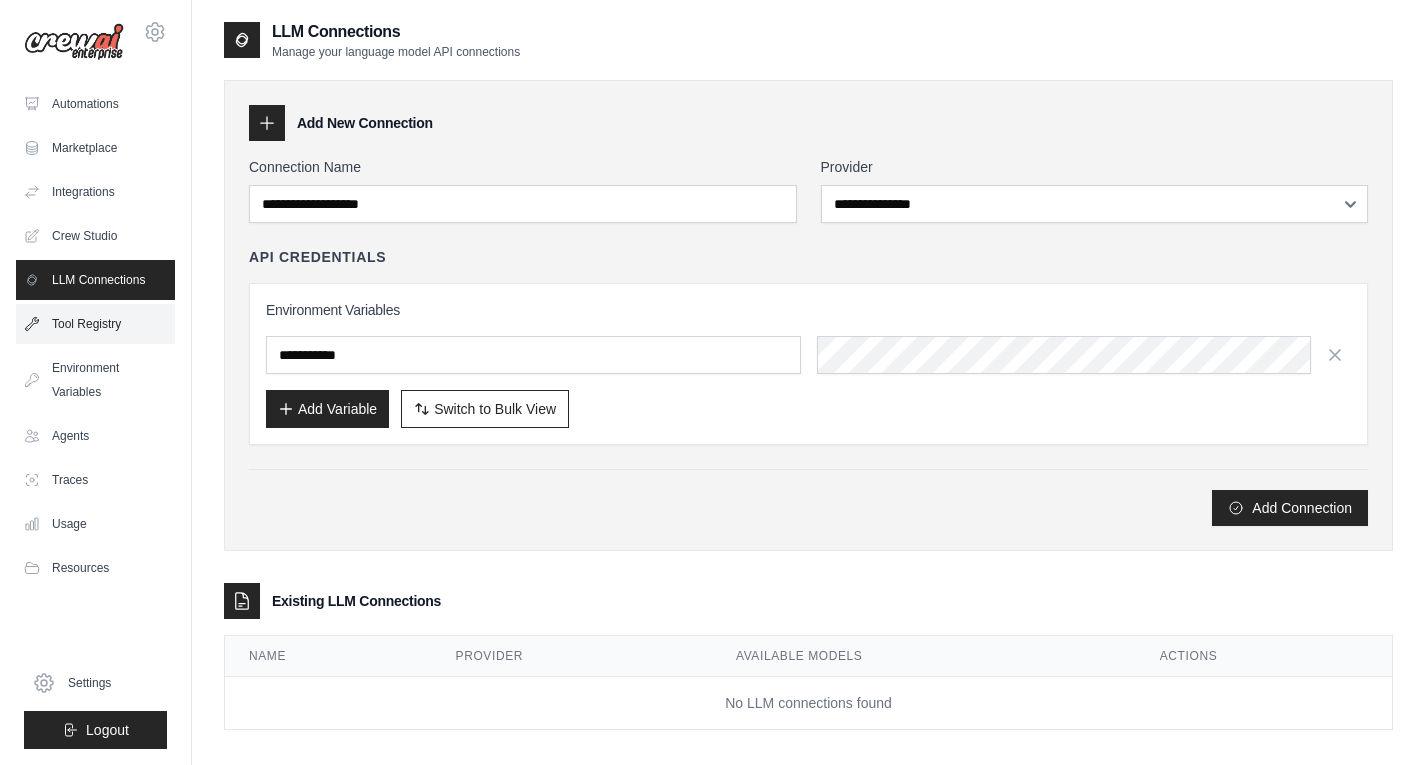 click on "Tool Registry" at bounding box center (95, 324) 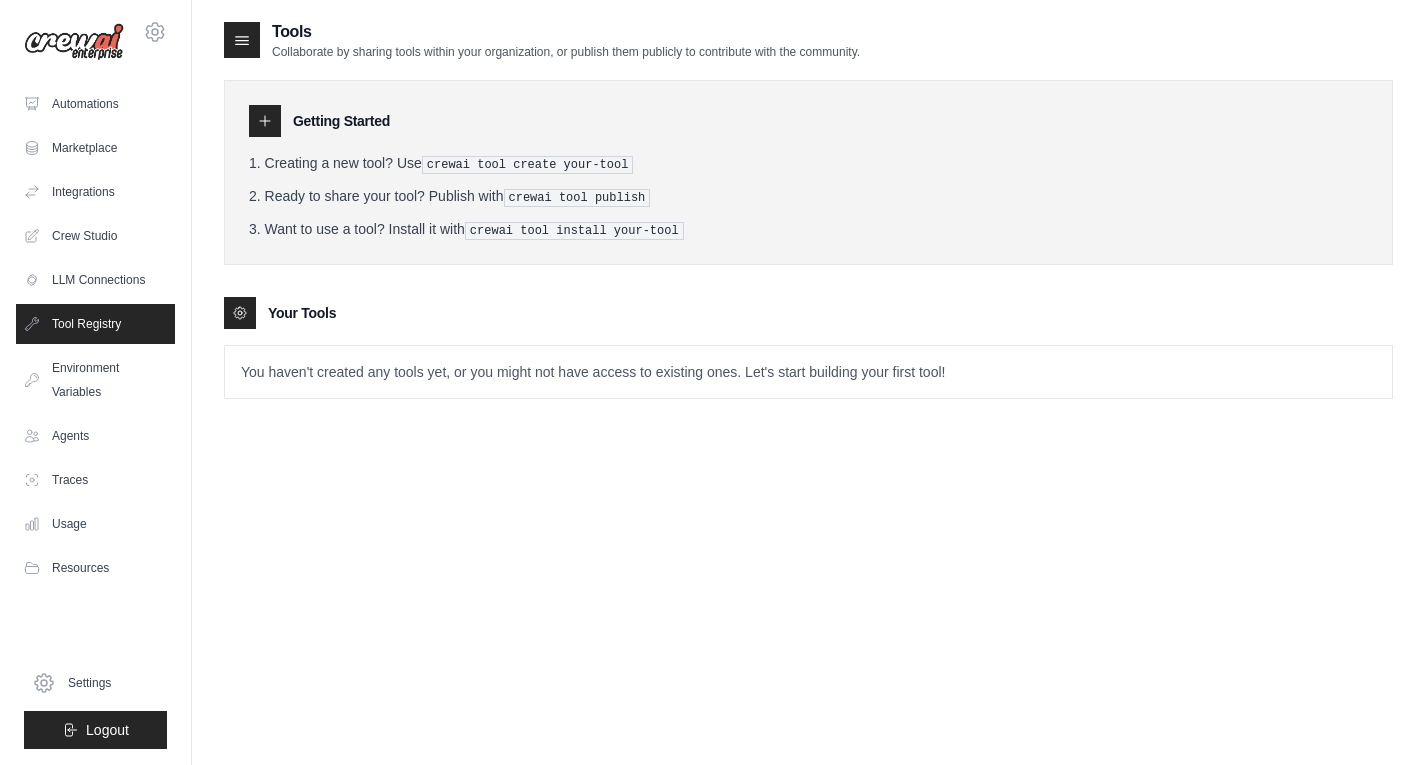 click 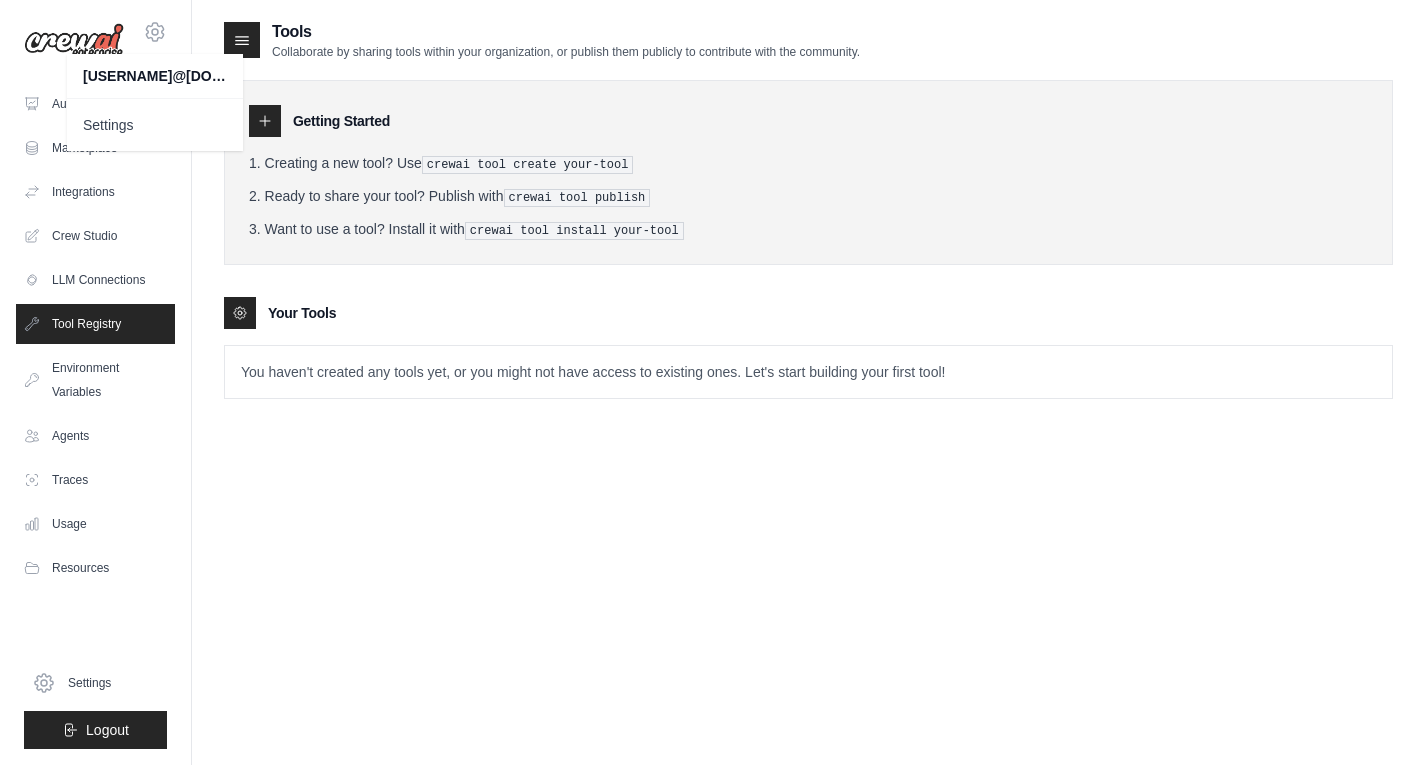 click 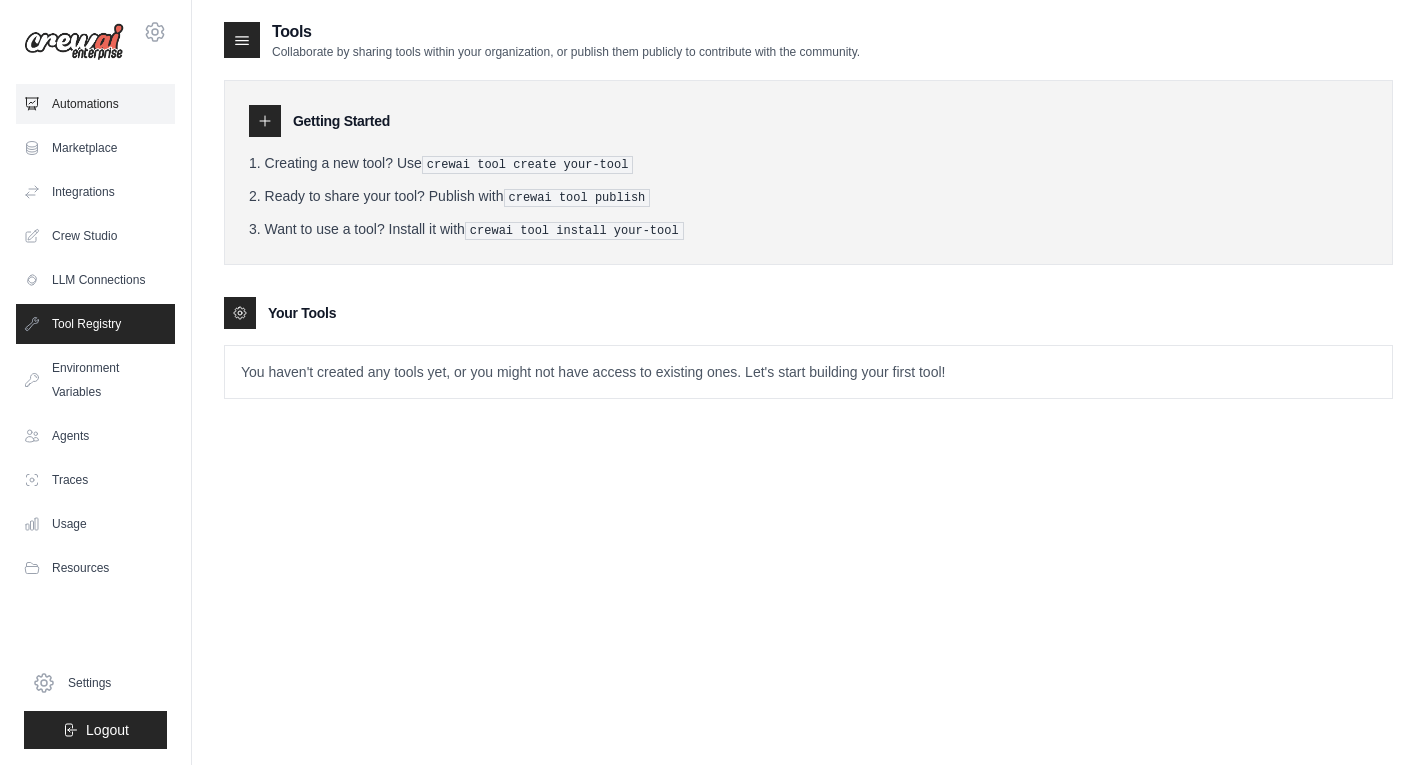 click on "Automations" at bounding box center (95, 104) 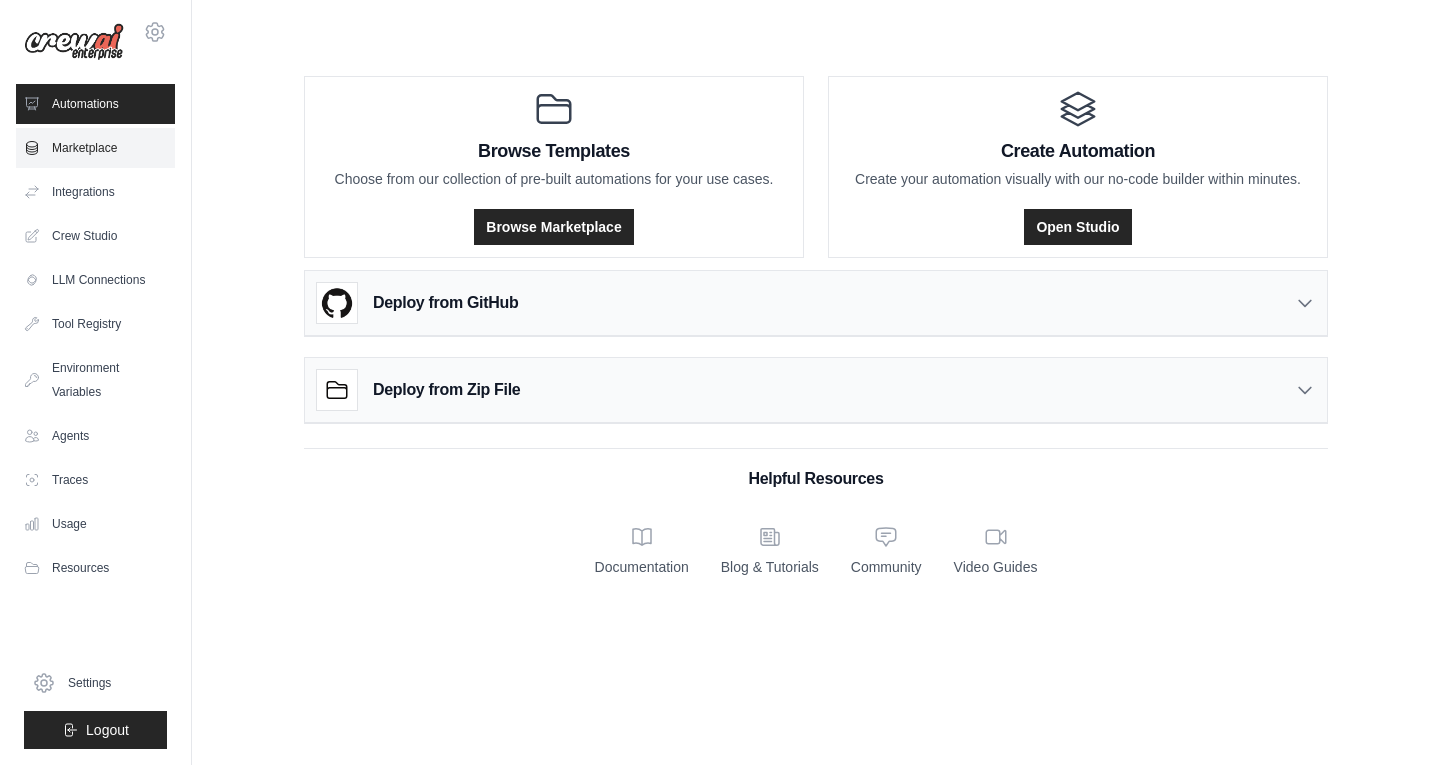 click on "Marketplace" at bounding box center (95, 148) 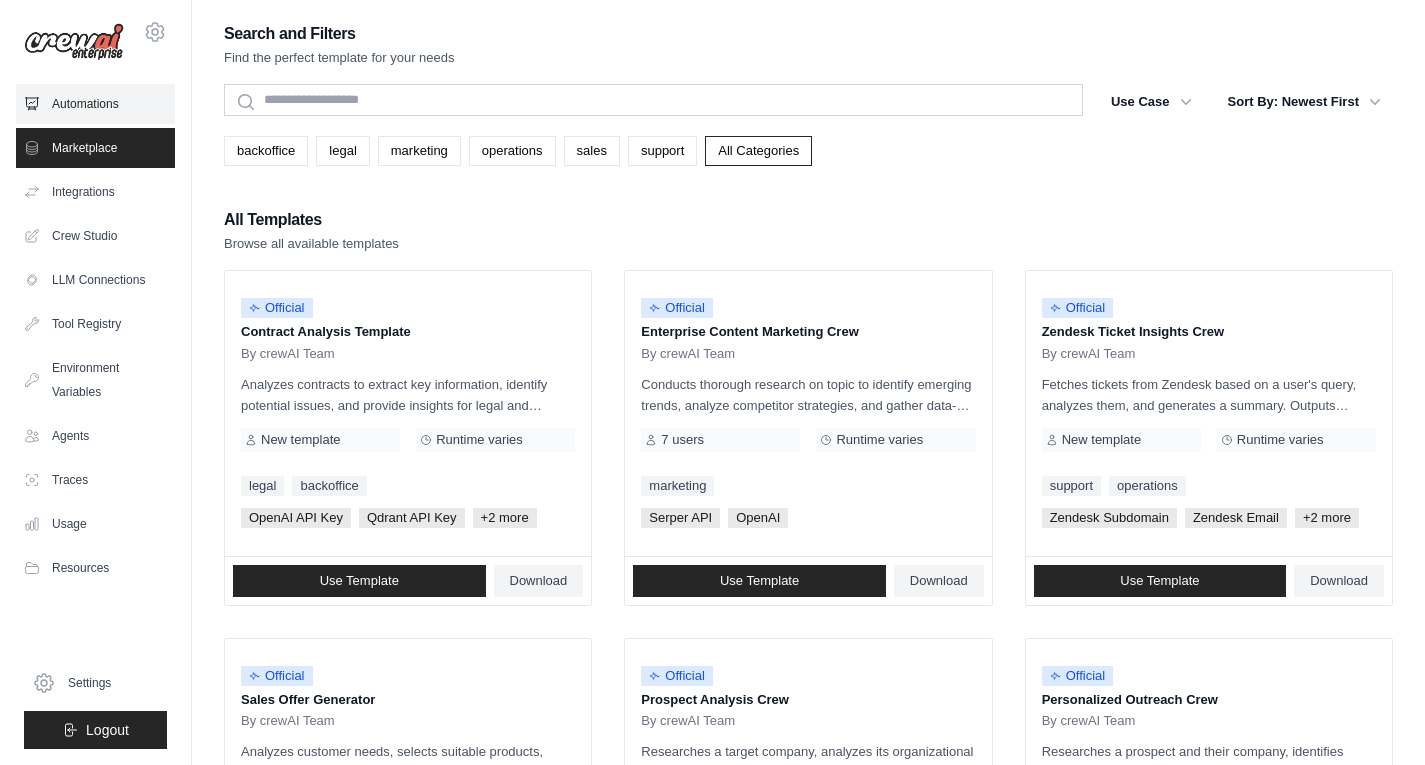 click on "Automations" at bounding box center (95, 104) 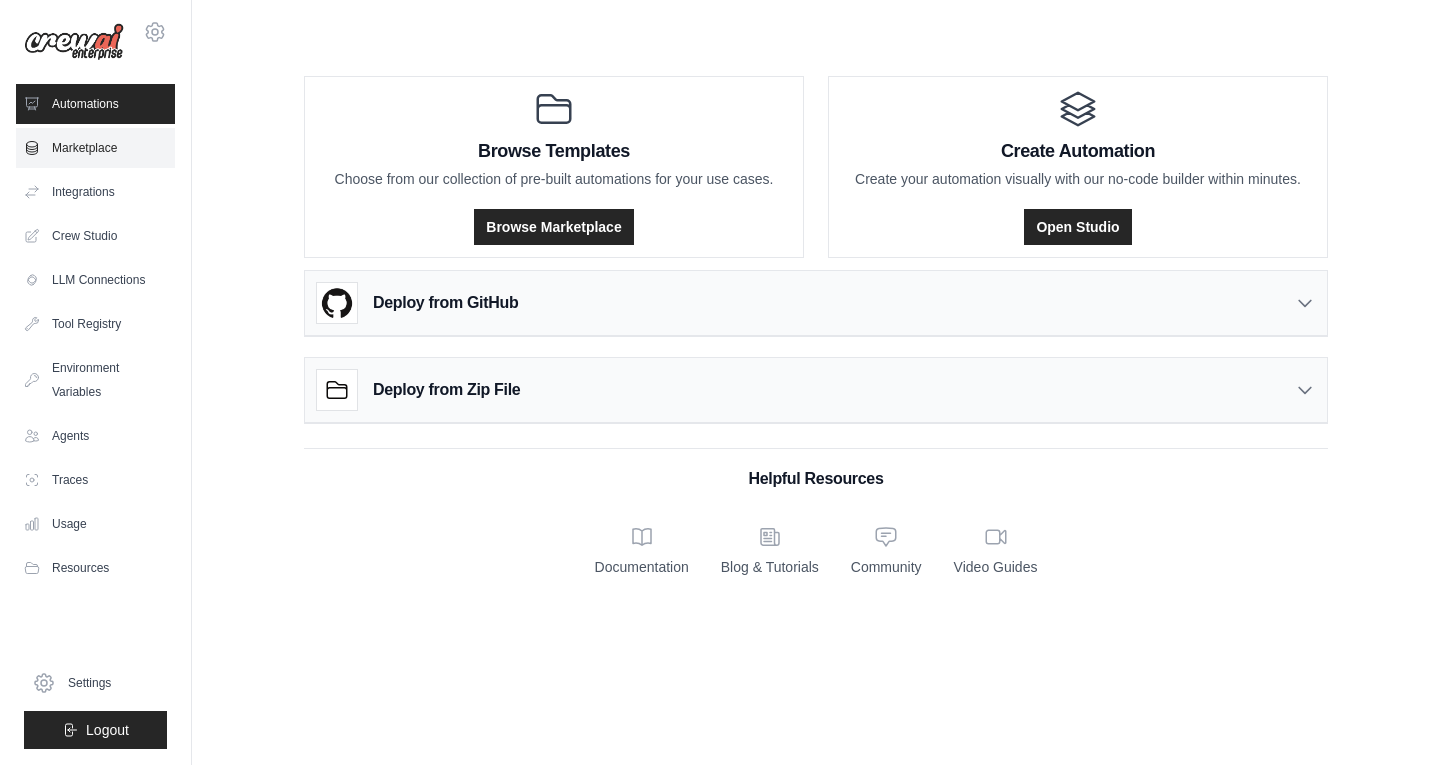 click on "Marketplace" at bounding box center [95, 148] 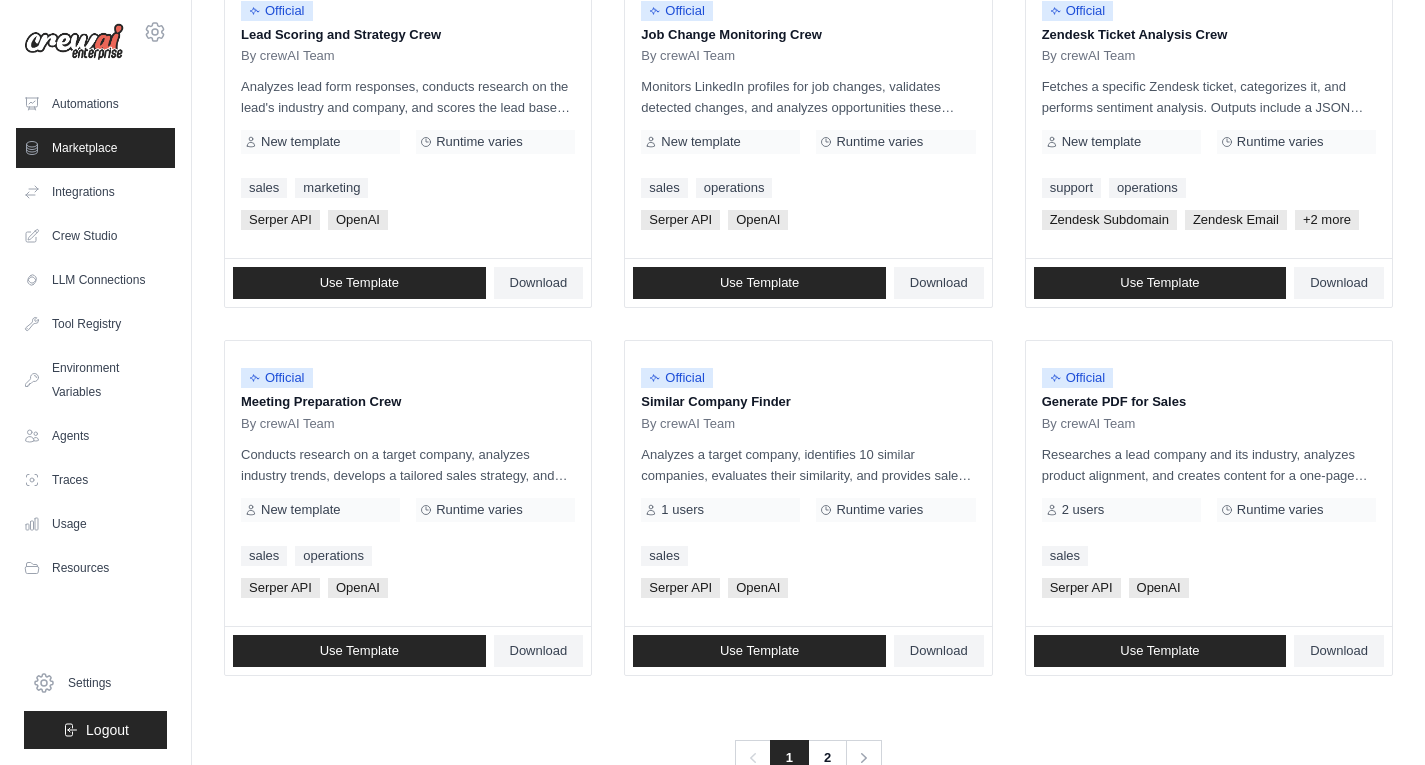 scroll, scrollTop: 1088, scrollLeft: 0, axis: vertical 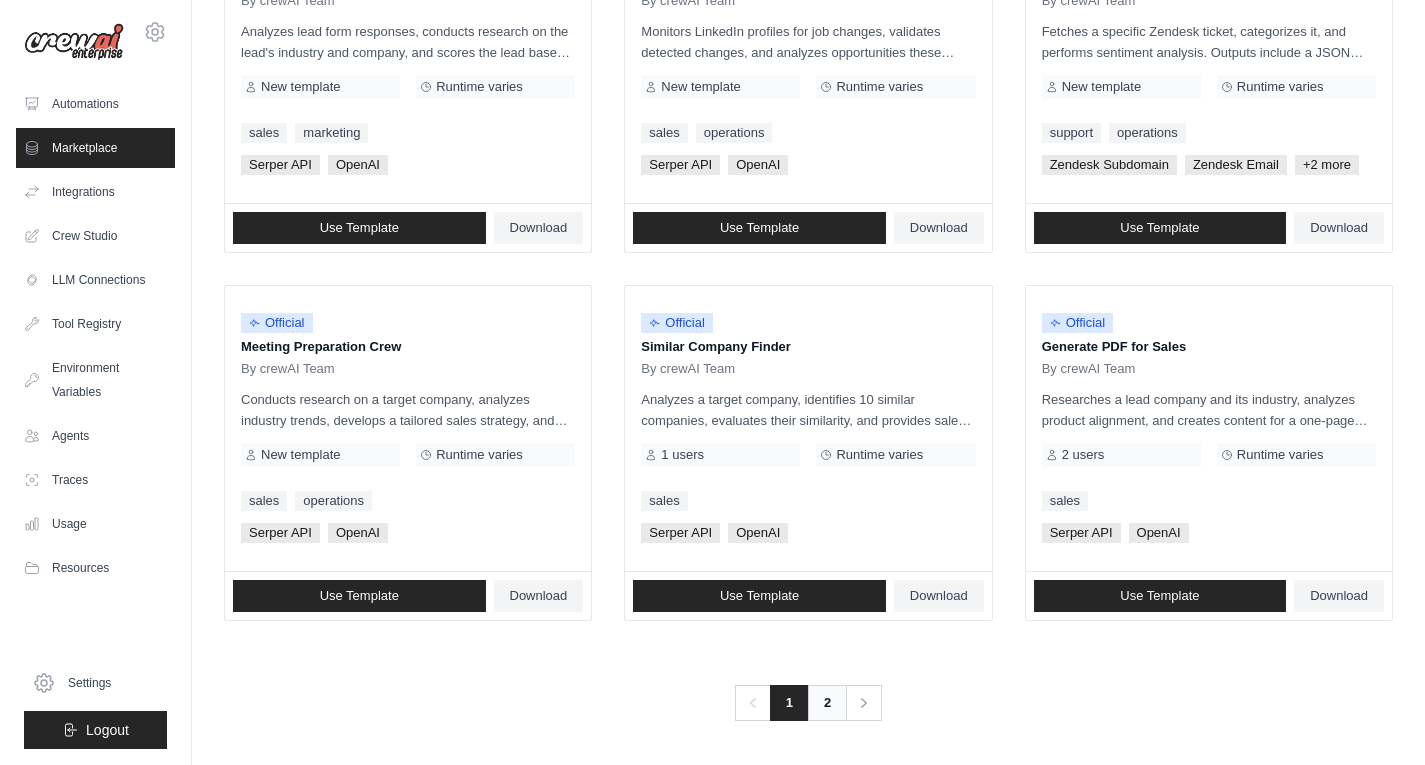 click on "2" at bounding box center [827, 703] 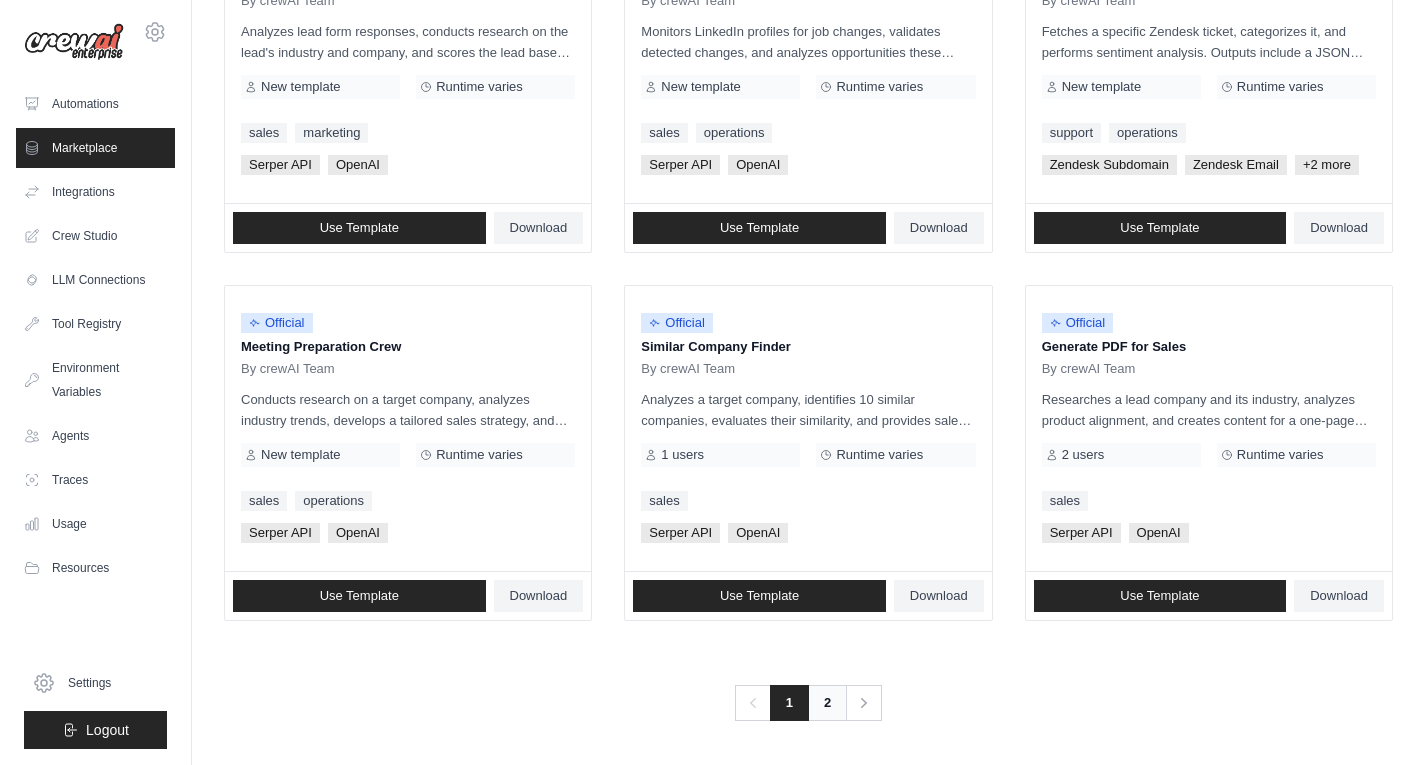 scroll, scrollTop: 0, scrollLeft: 0, axis: both 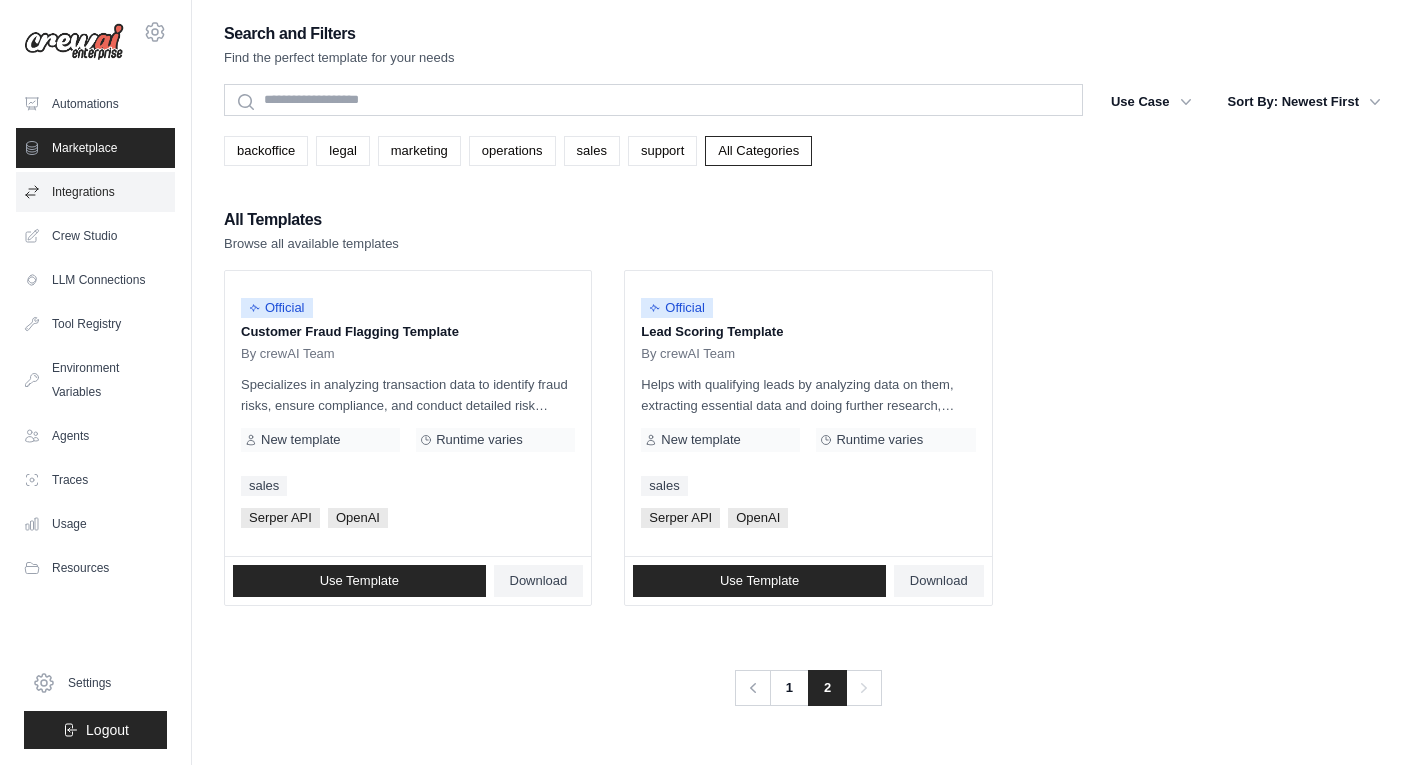 click on "Integrations" at bounding box center (95, 192) 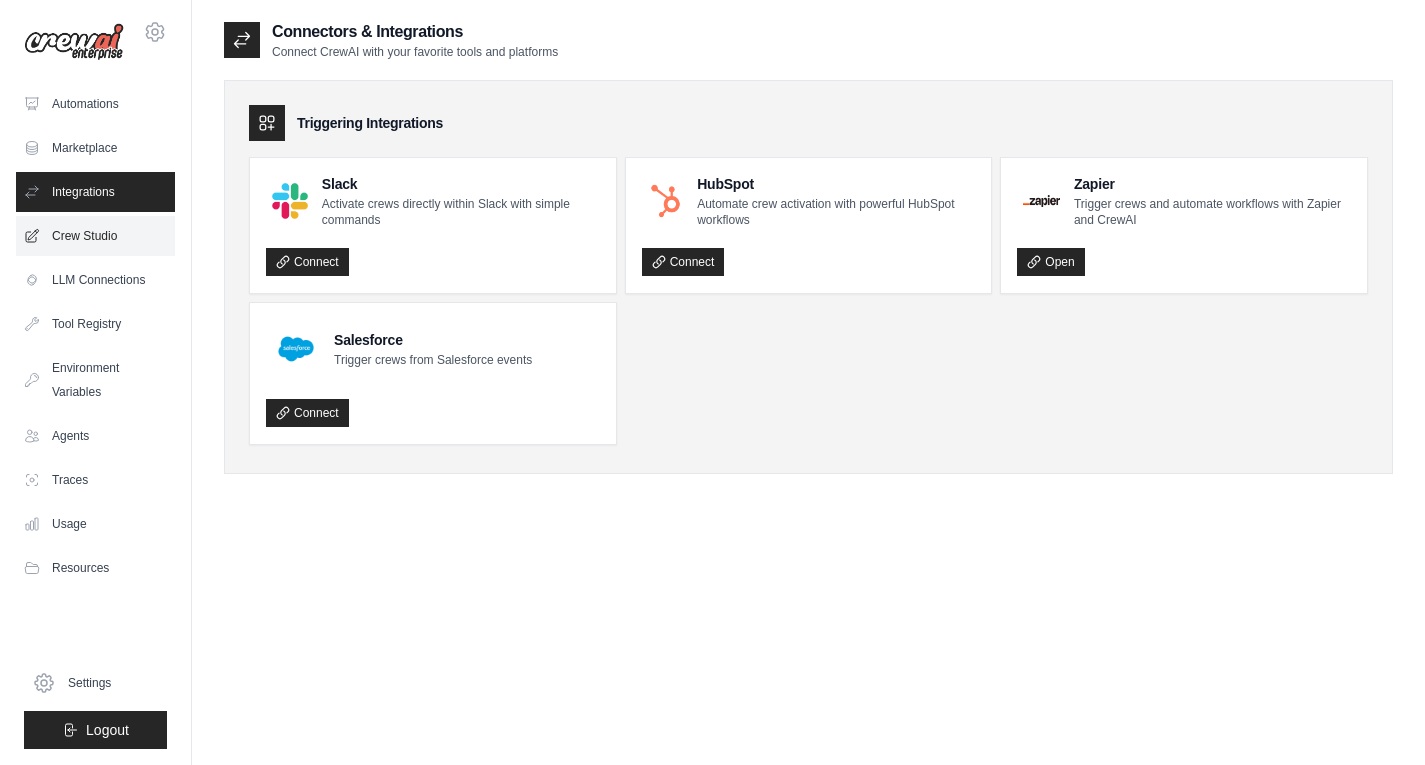 click on "Crew Studio" at bounding box center (95, 236) 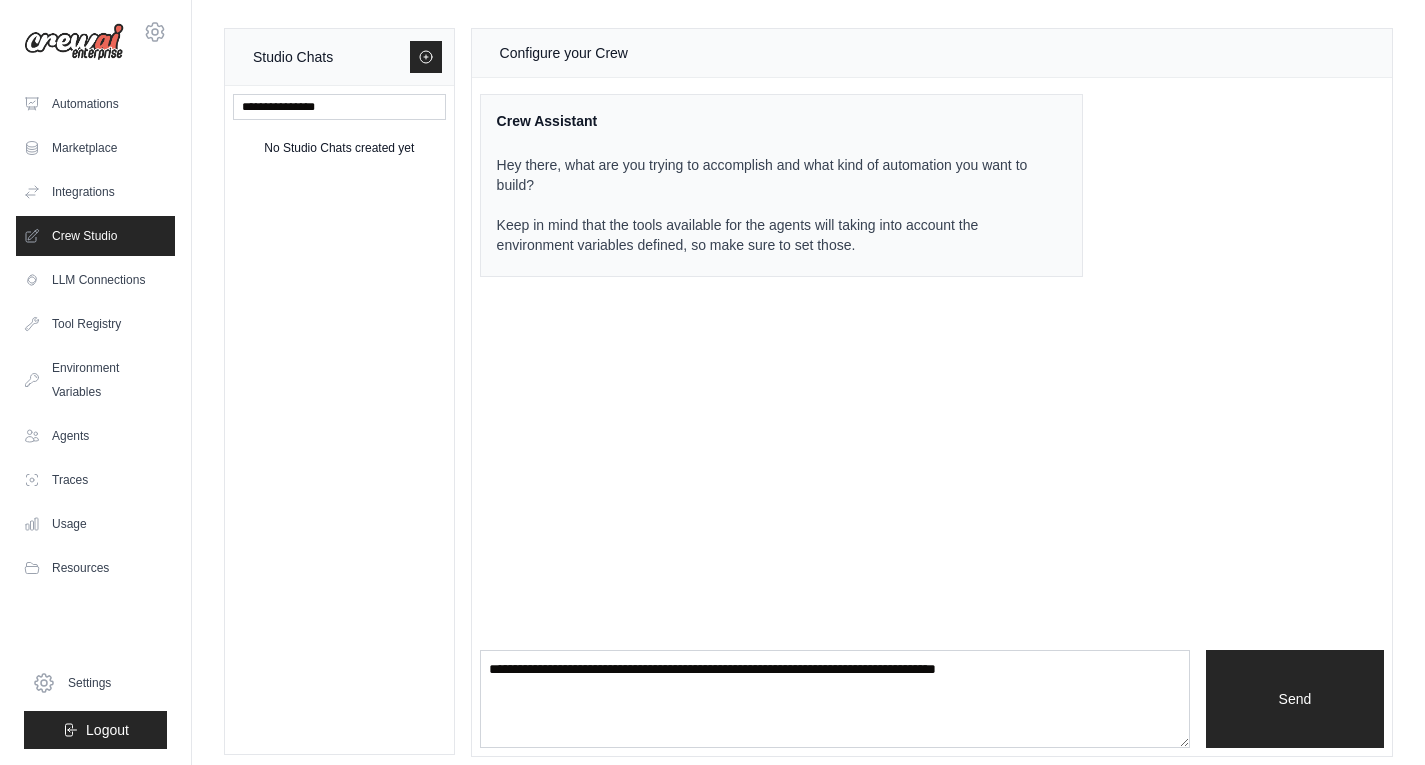 scroll, scrollTop: 12, scrollLeft: 0, axis: vertical 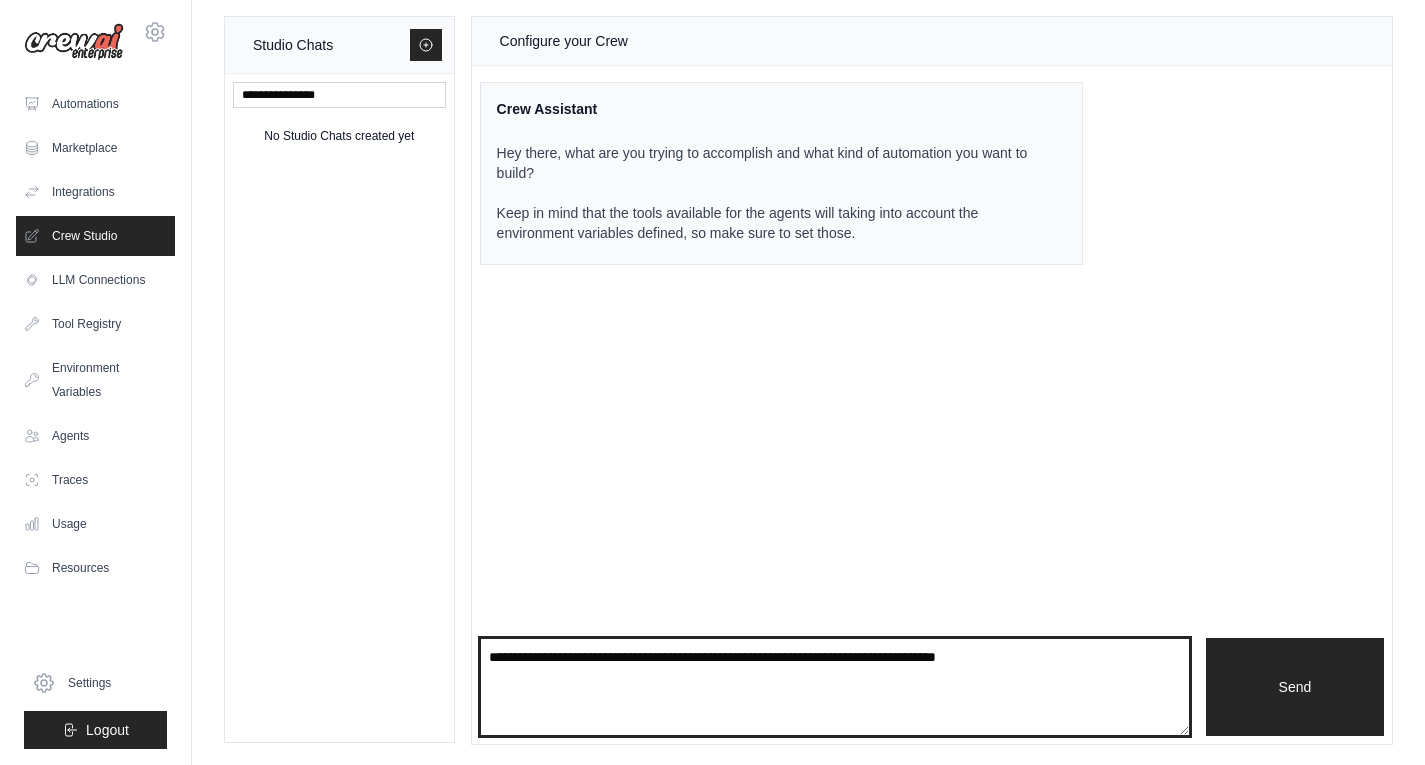 click at bounding box center [835, 687] 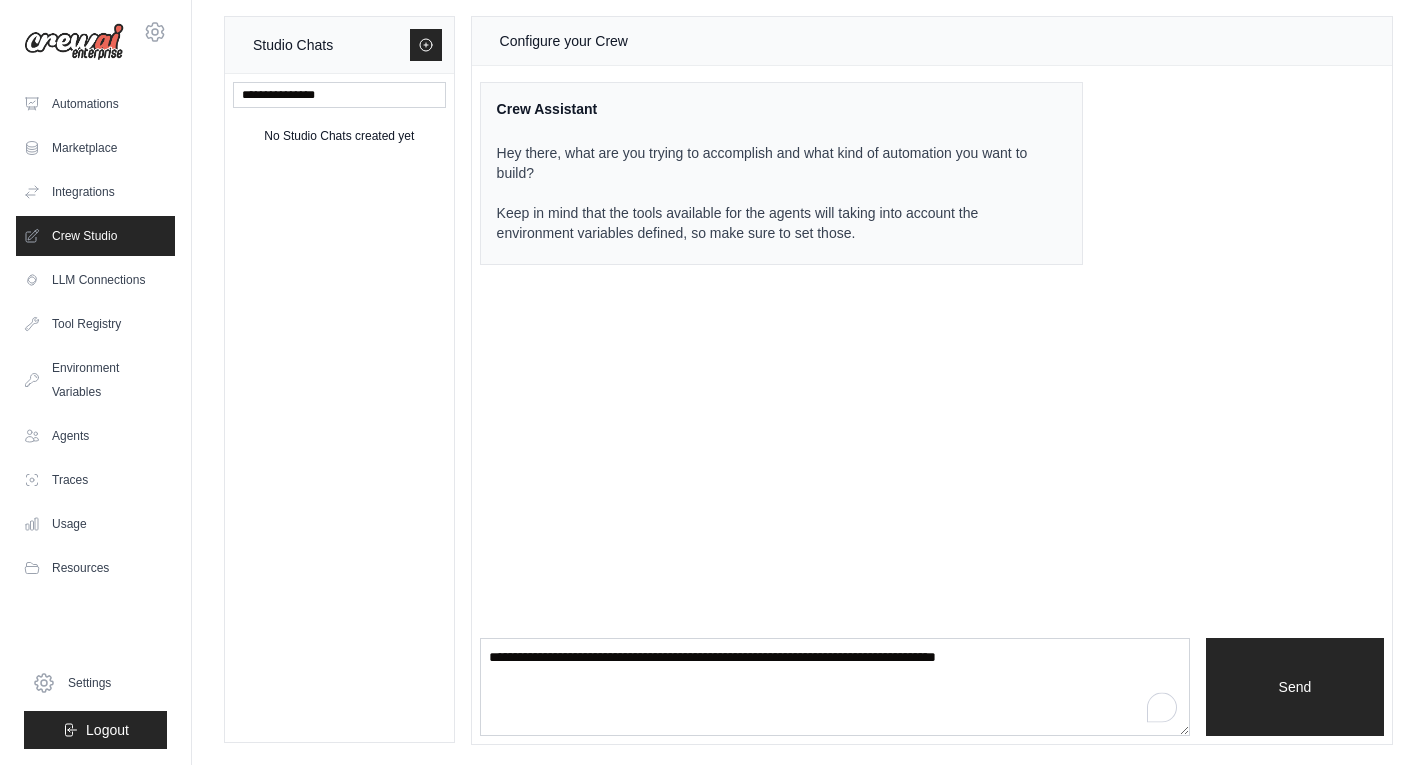 click on "Configure your Crew Crew Assistant Hey there, what are you trying to accomplish and what kind of automation you want to build? Keep in mind that the tools available for the agents will taking into account the environment variables defined, so make sure to set those. Send" at bounding box center [932, 380] 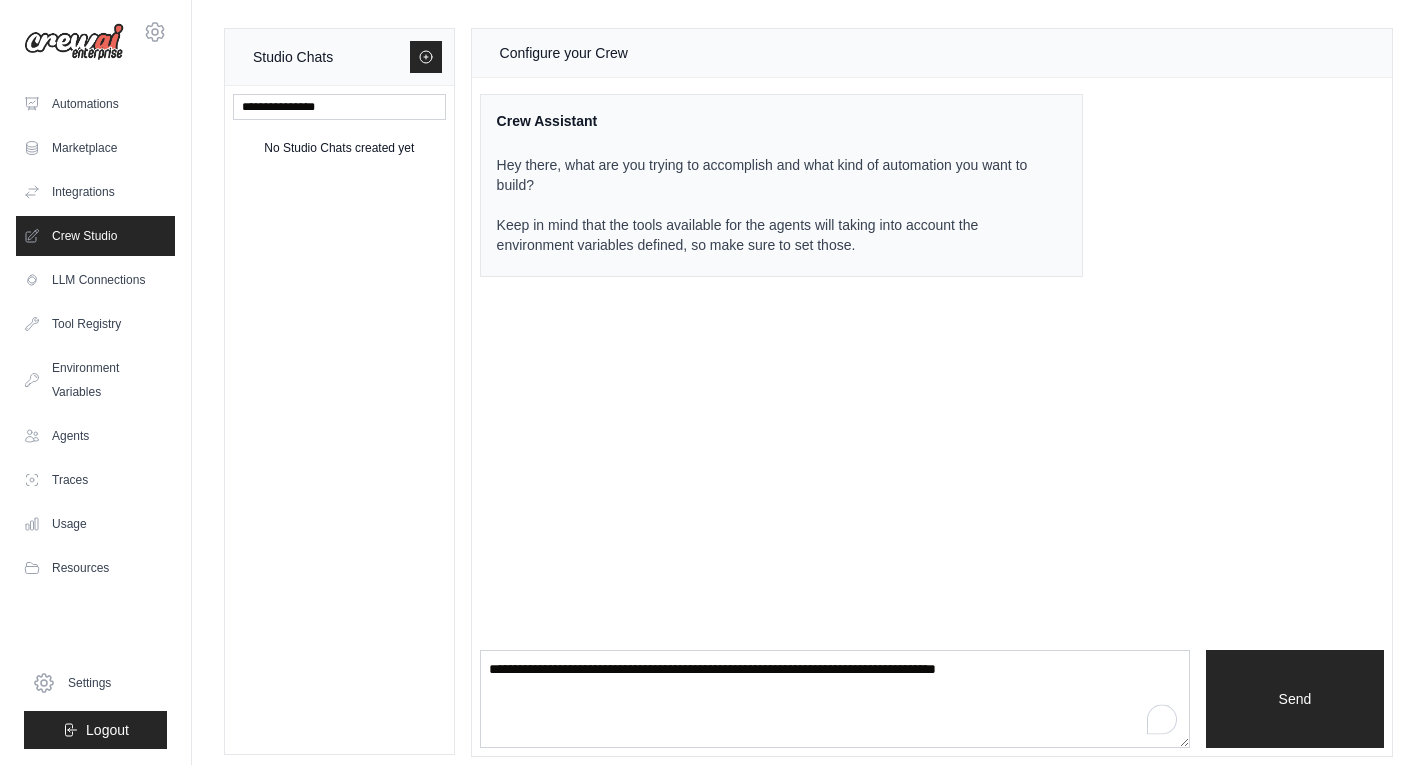 scroll, scrollTop: 1, scrollLeft: 0, axis: vertical 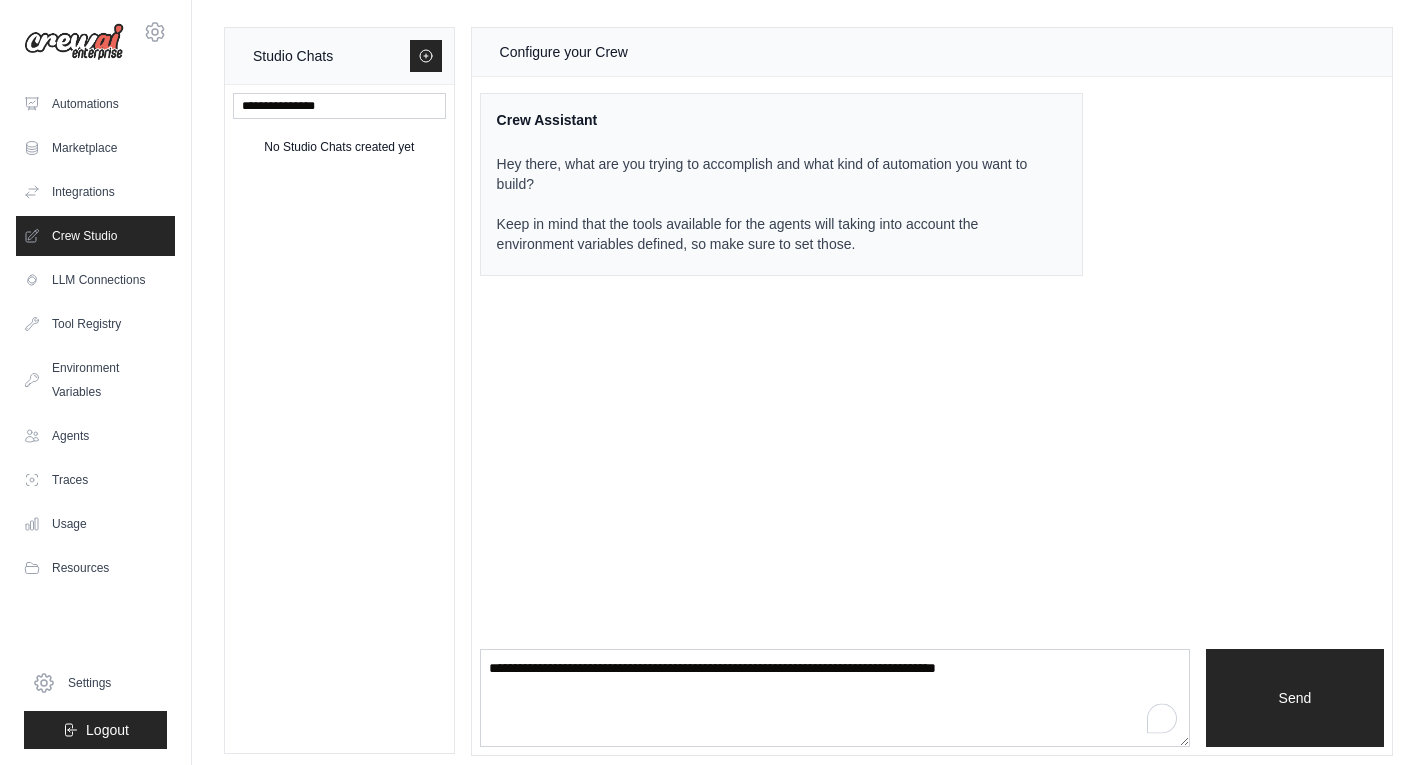 click on "Hey there, what are you trying to accomplish and what kind of automation you want to build? Keep in mind that the tools available for the agents will taking into account the environment variables defined, so make sure to set those." at bounding box center (769, 204) 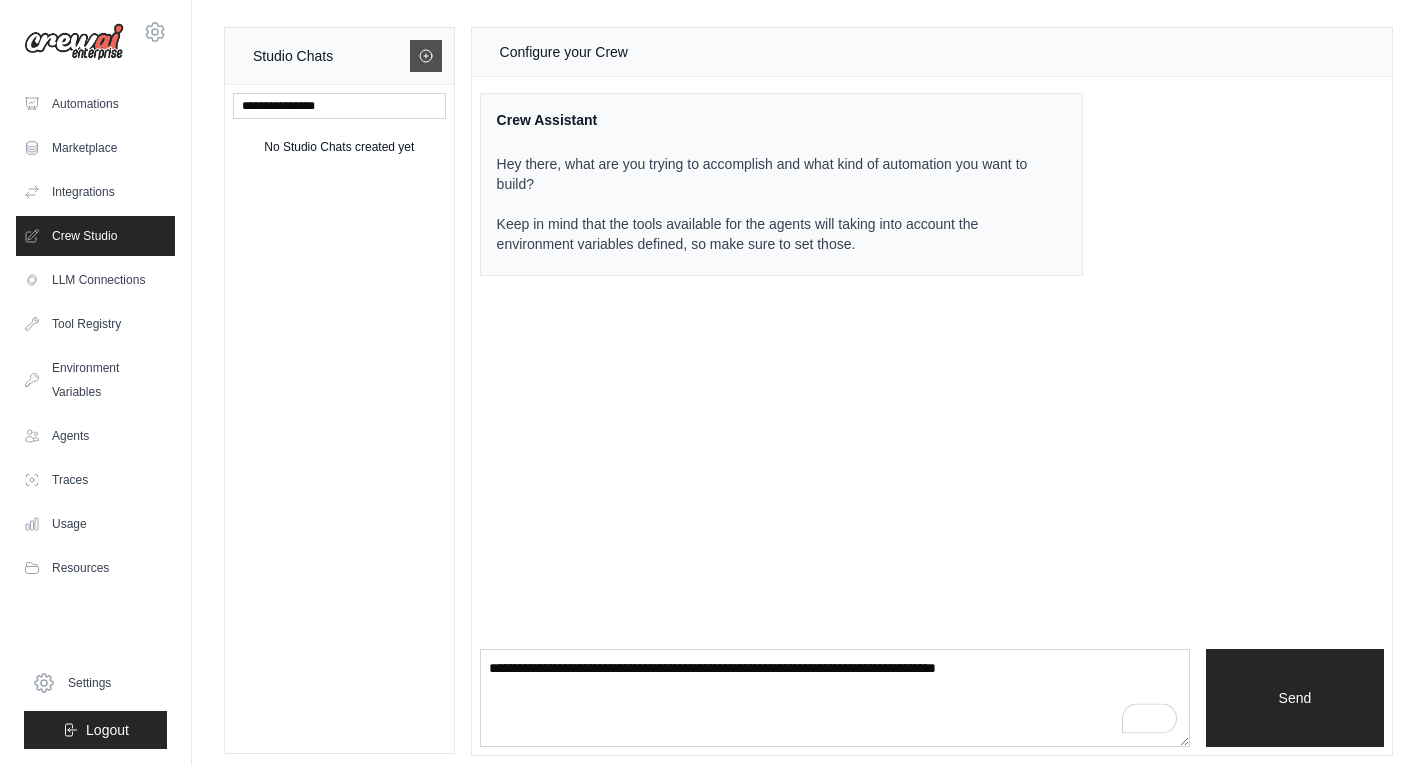 click 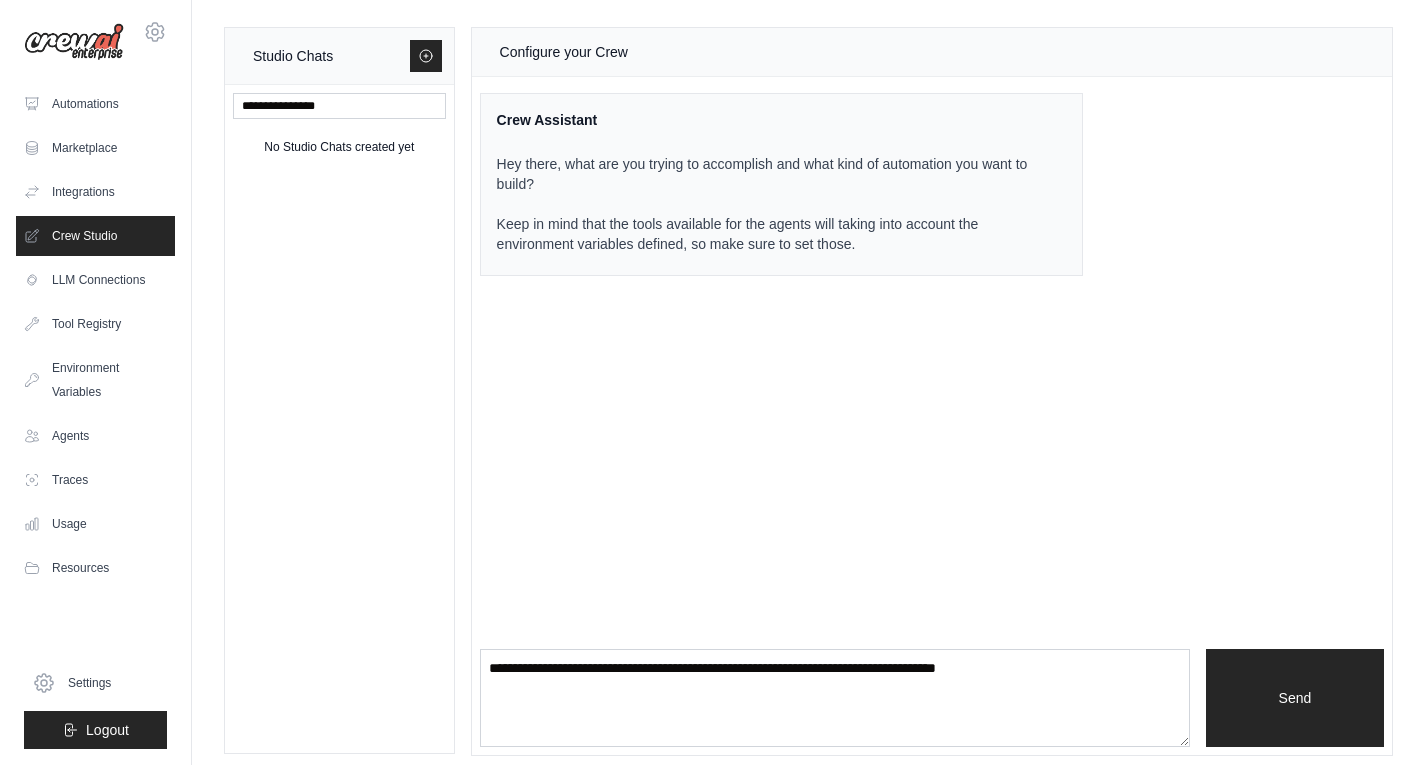 scroll, scrollTop: 0, scrollLeft: 0, axis: both 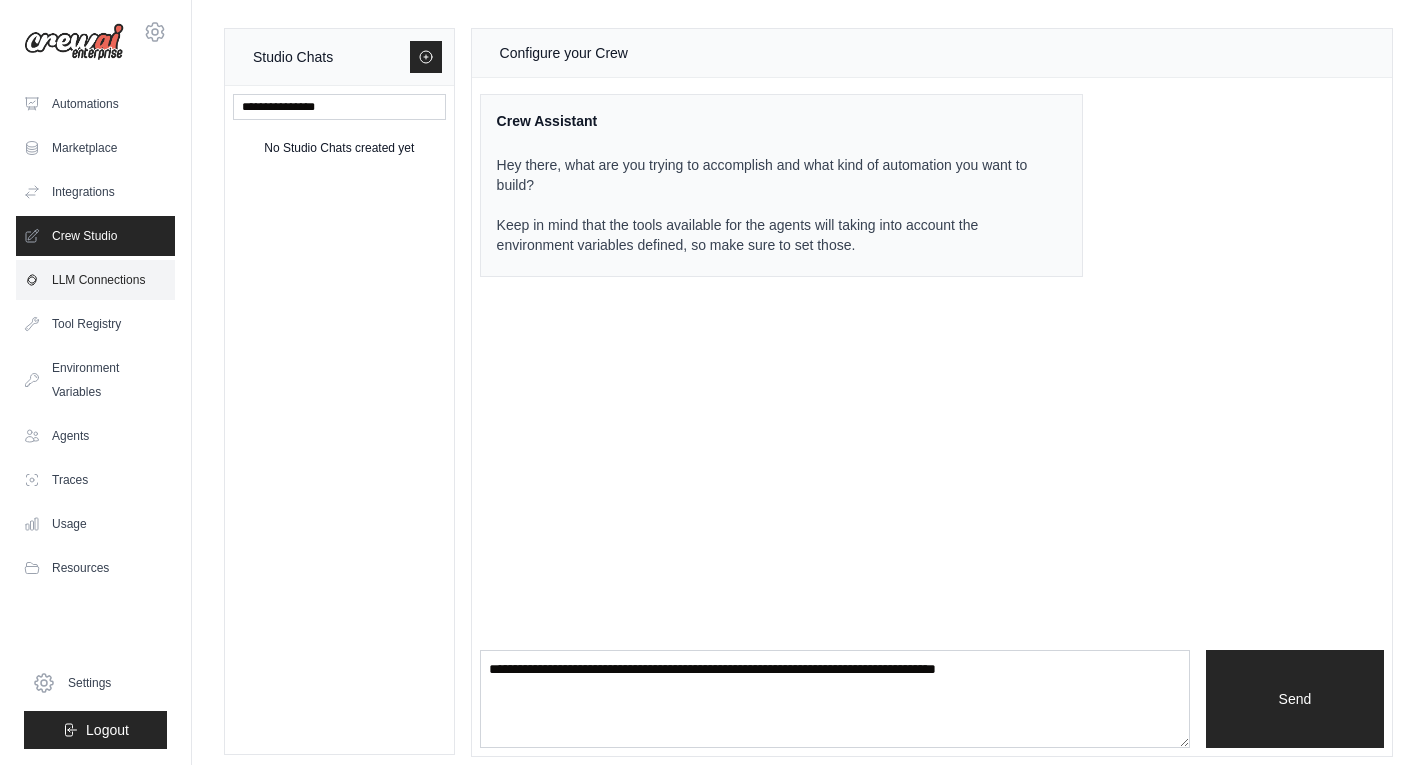 click on "LLM Connections" at bounding box center [95, 280] 